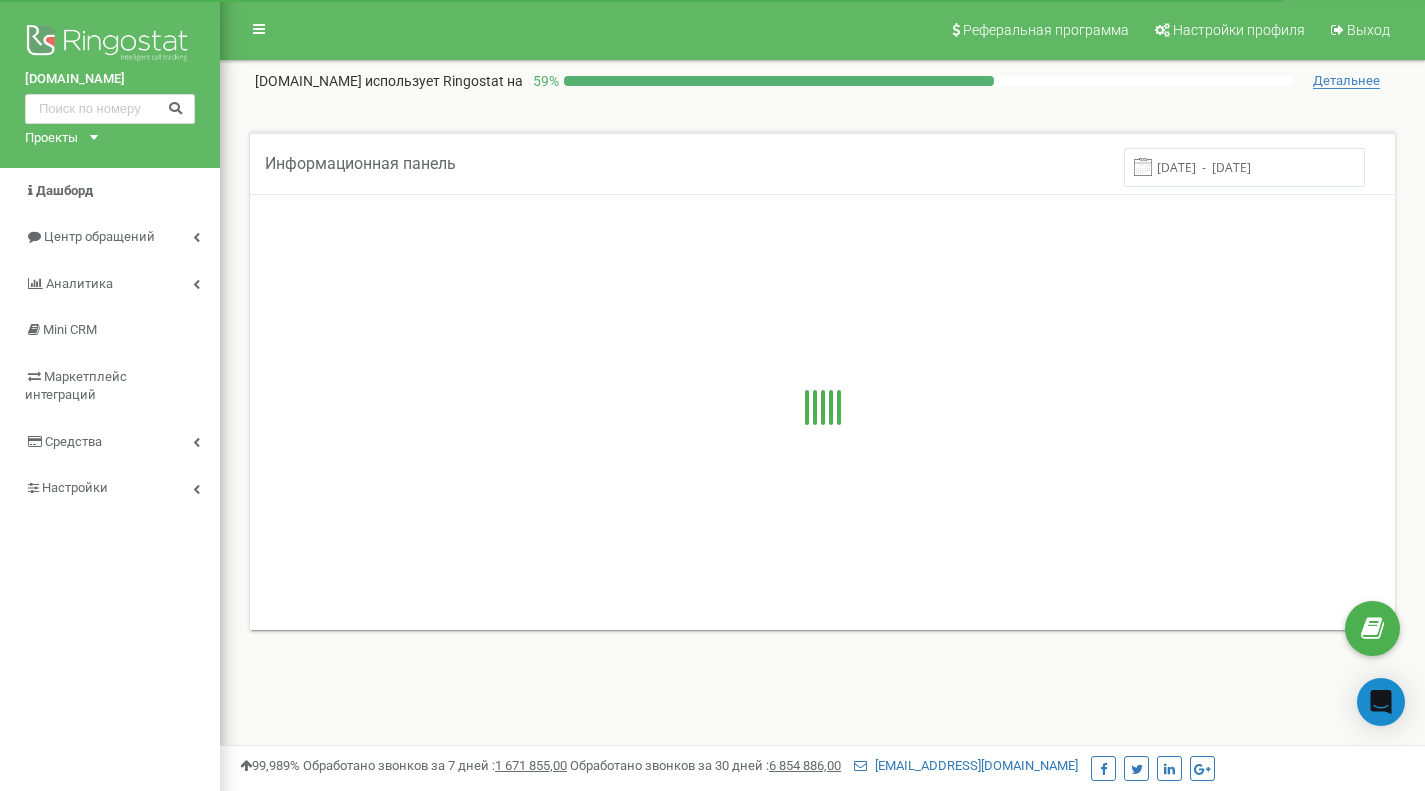 scroll, scrollTop: 0, scrollLeft: 0, axis: both 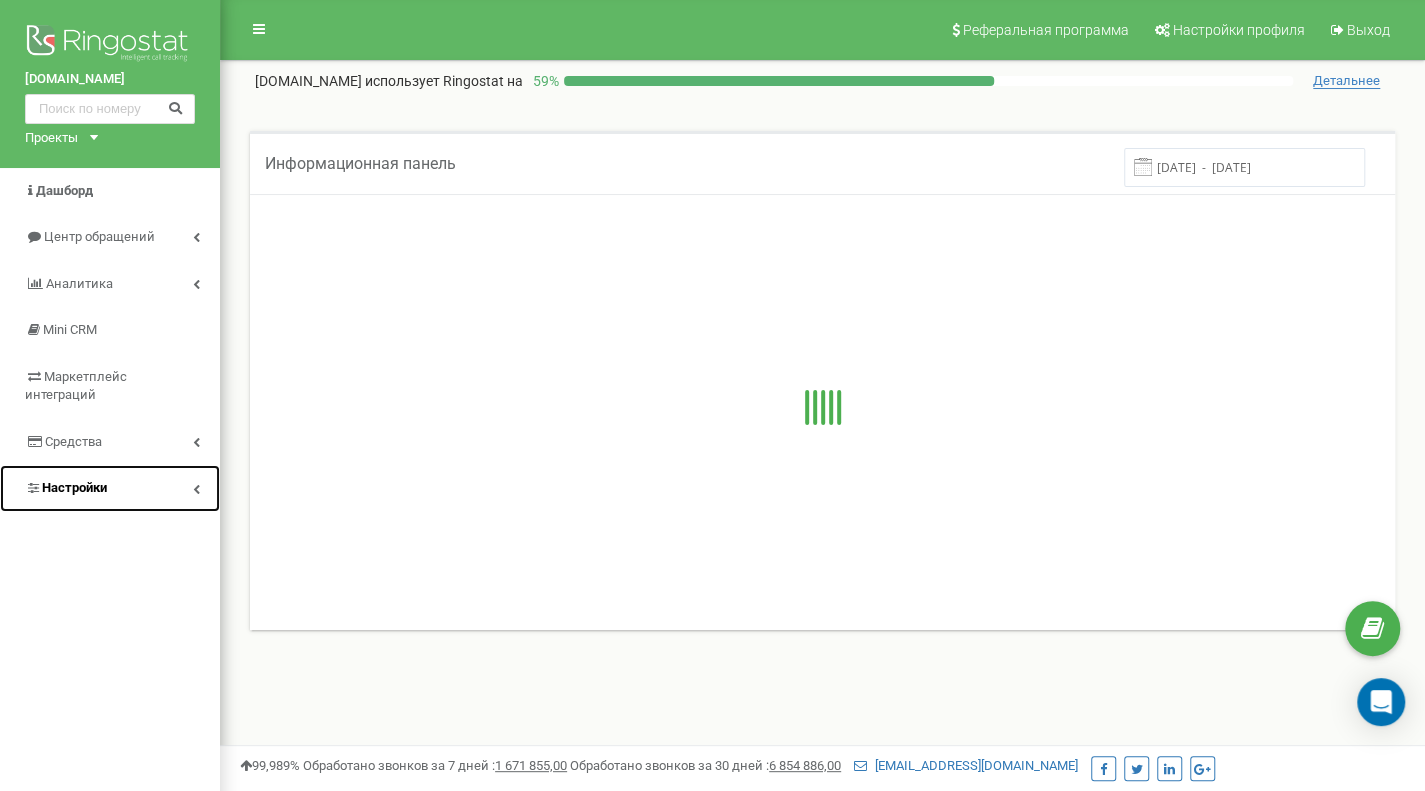 click on "Настройки" at bounding box center [110, 488] 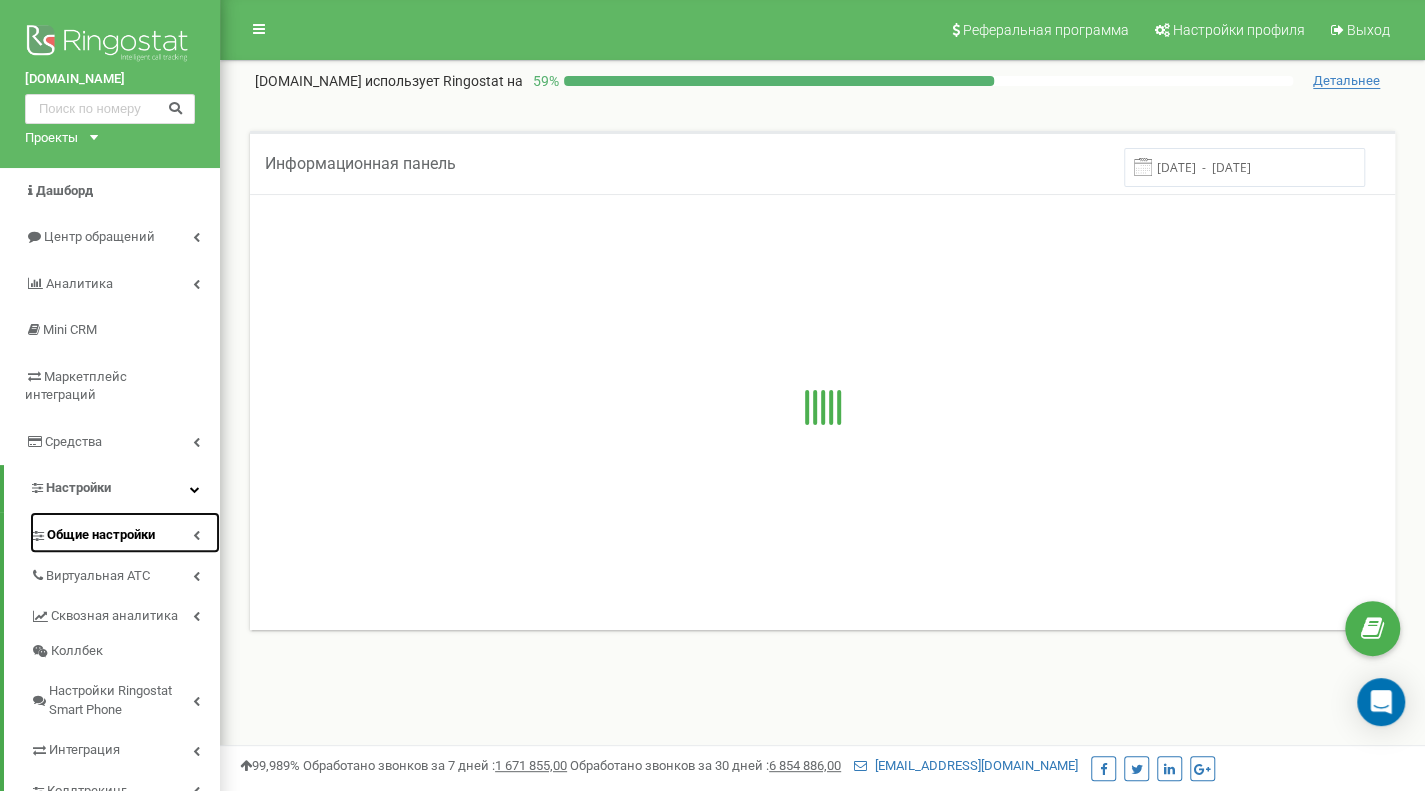 click on "Общие настройки" at bounding box center (125, 532) 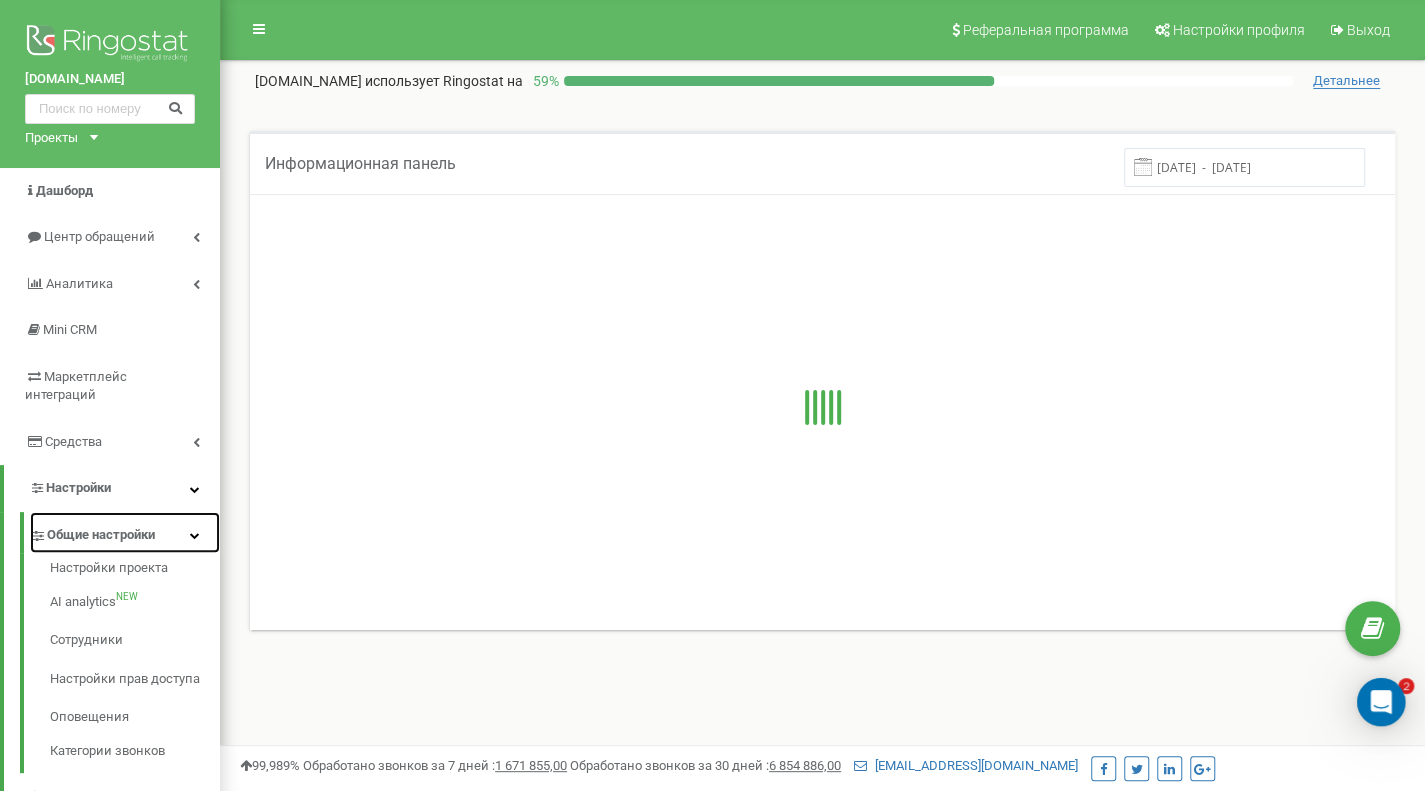 scroll, scrollTop: 0, scrollLeft: 0, axis: both 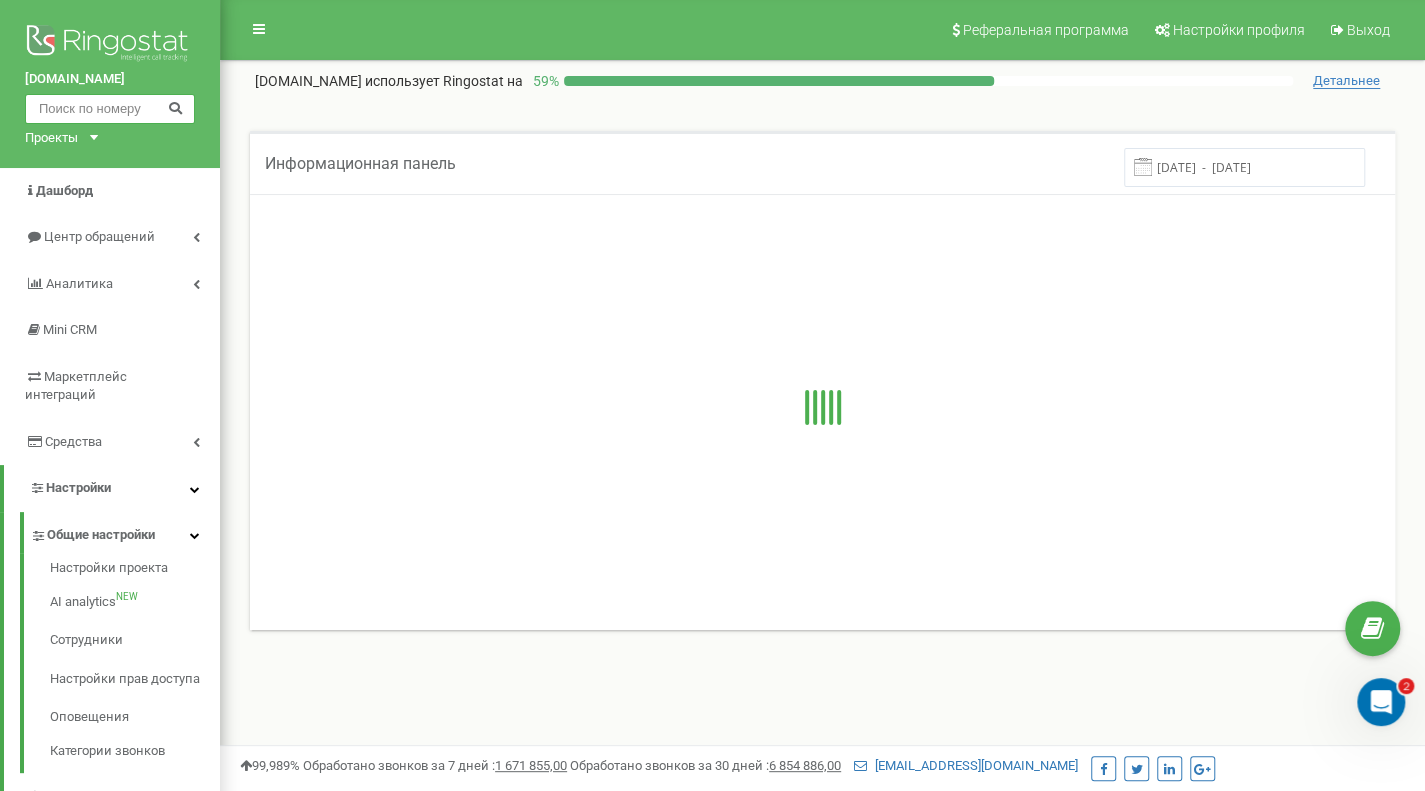 click at bounding box center [110, 109] 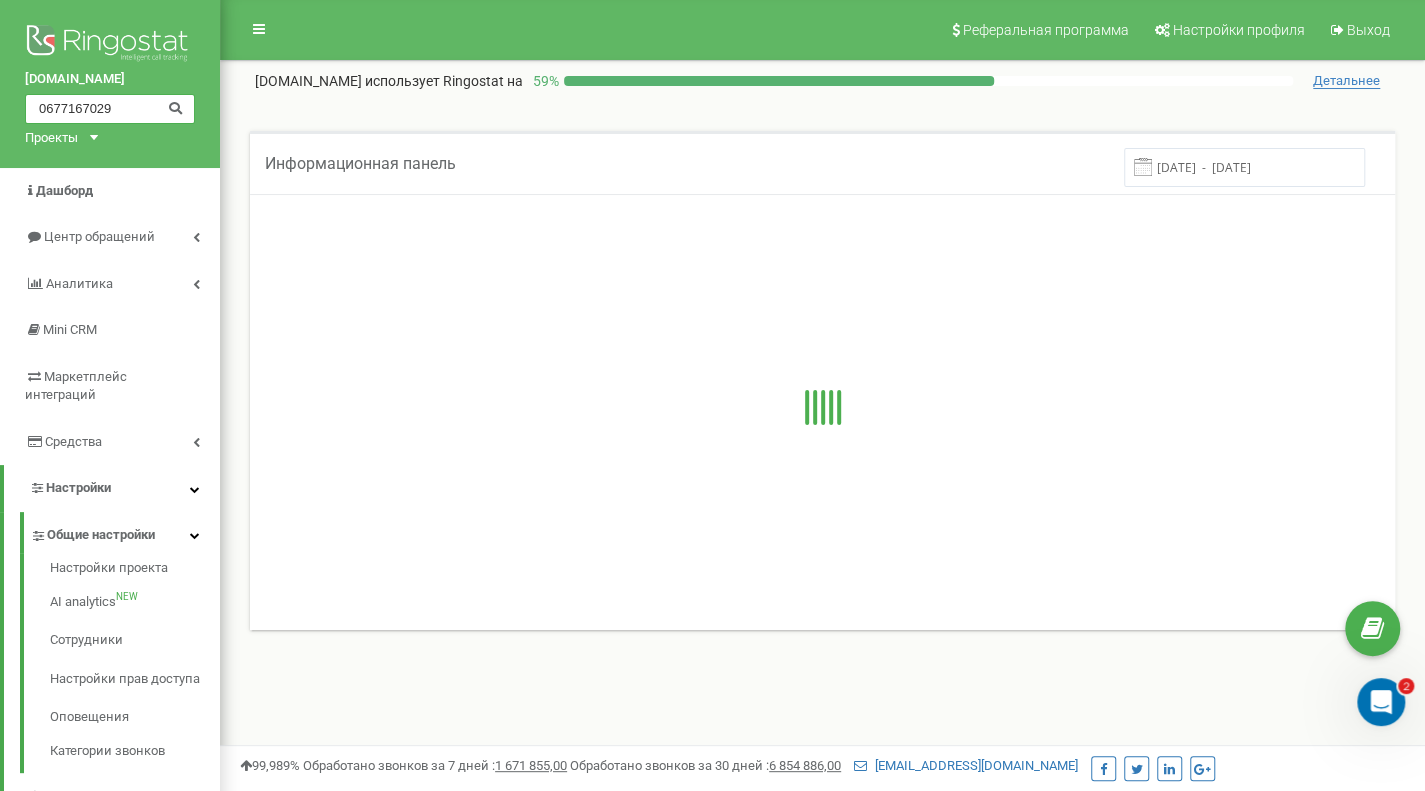 type on "0677167029" 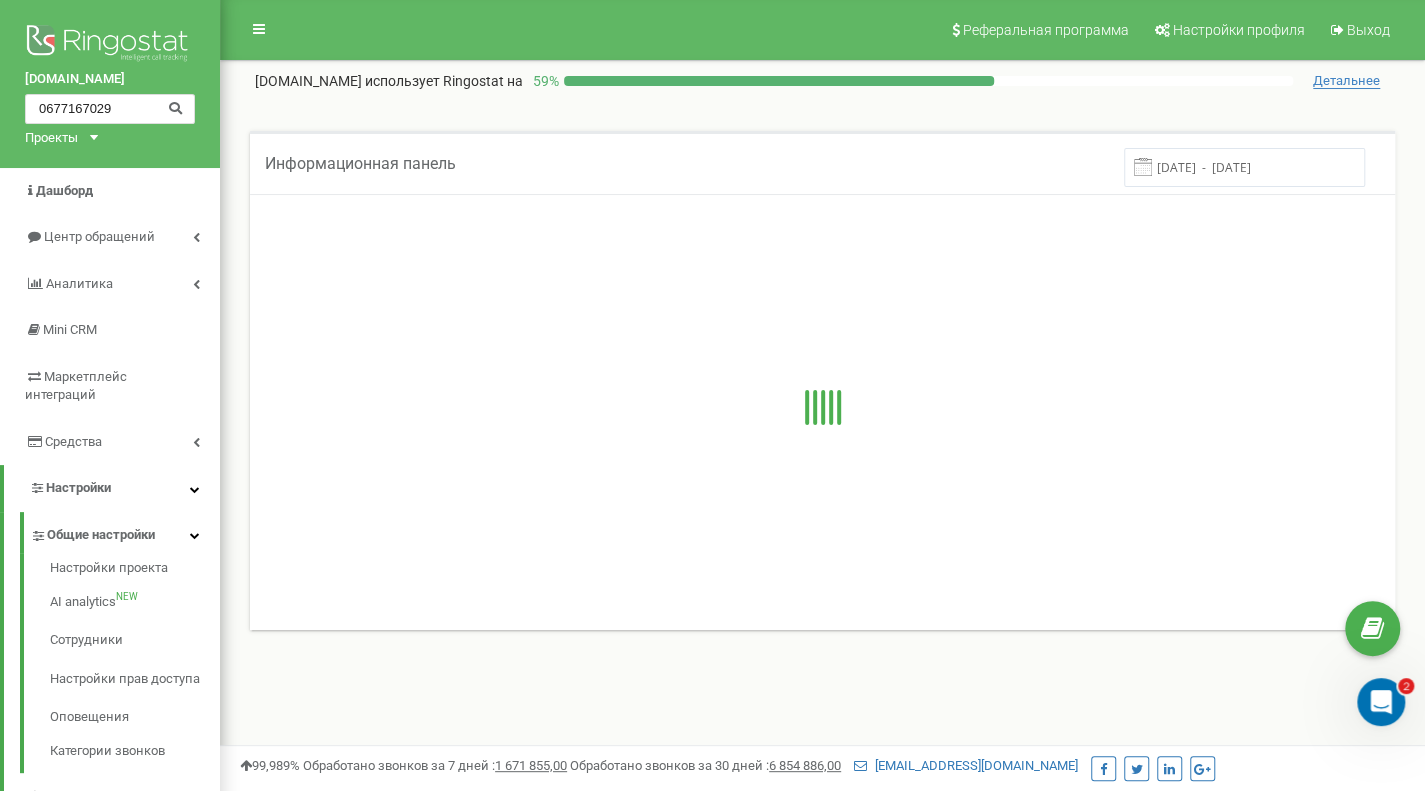 click at bounding box center [175, 106] 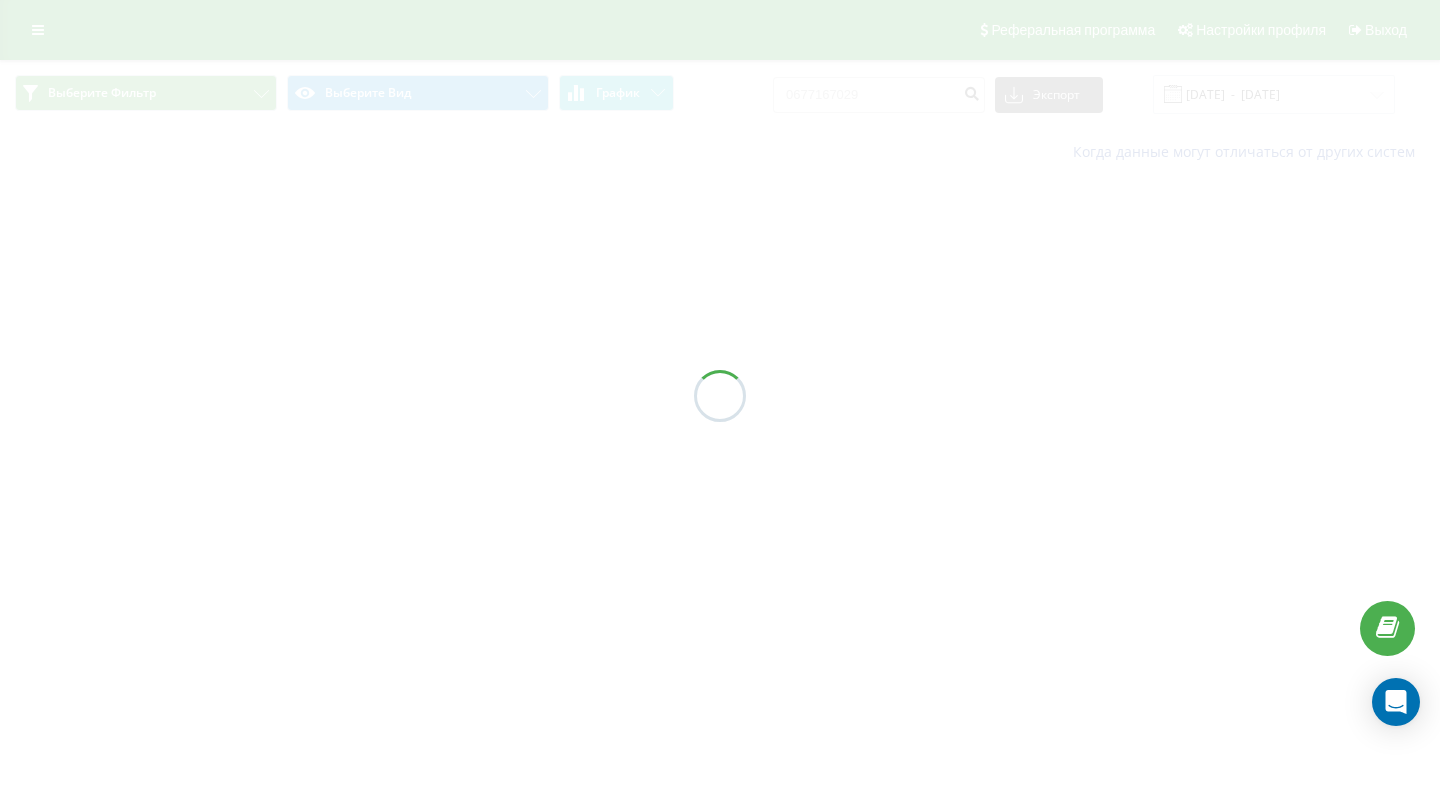 scroll, scrollTop: 0, scrollLeft: 0, axis: both 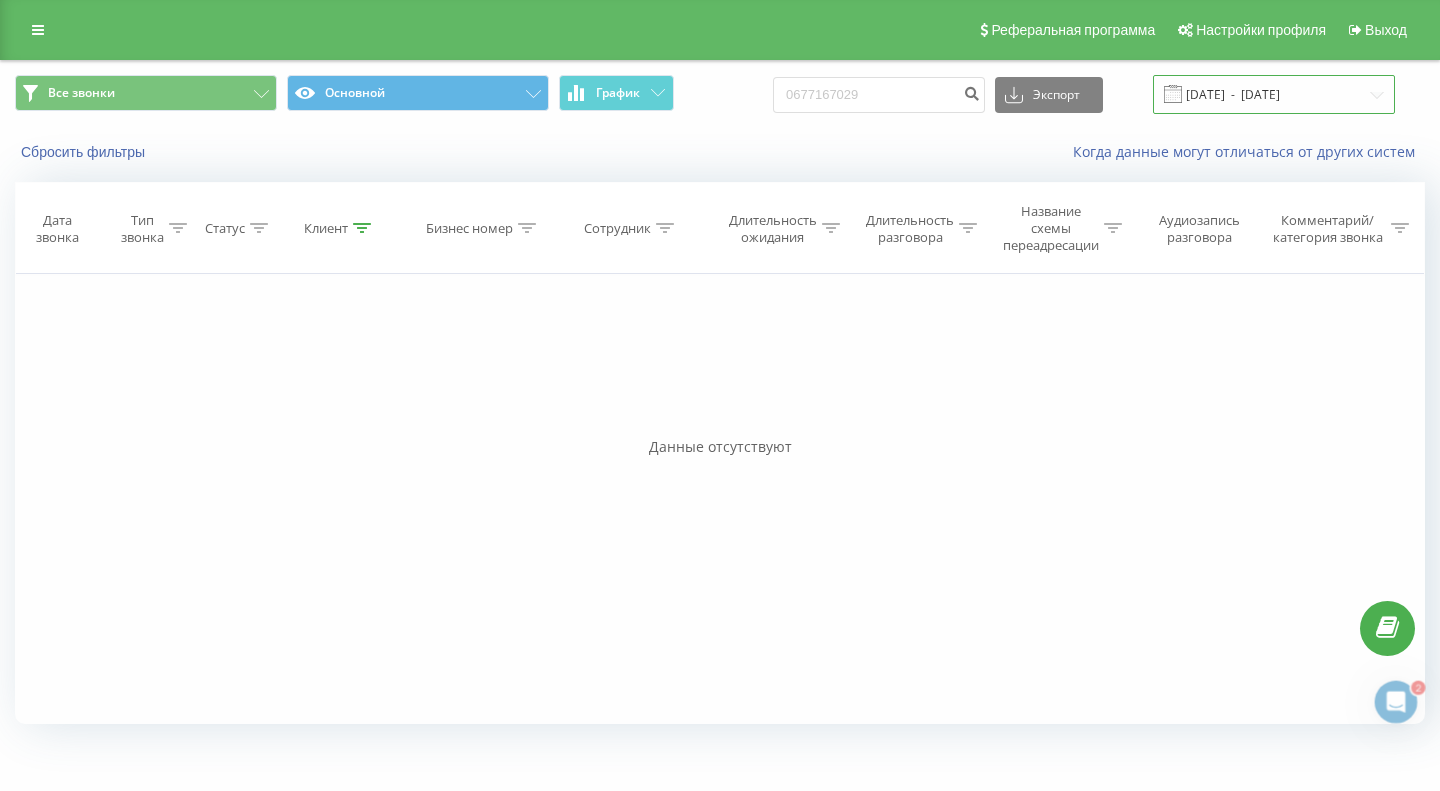 click on "[DATE]  -  [DATE]" at bounding box center [1274, 94] 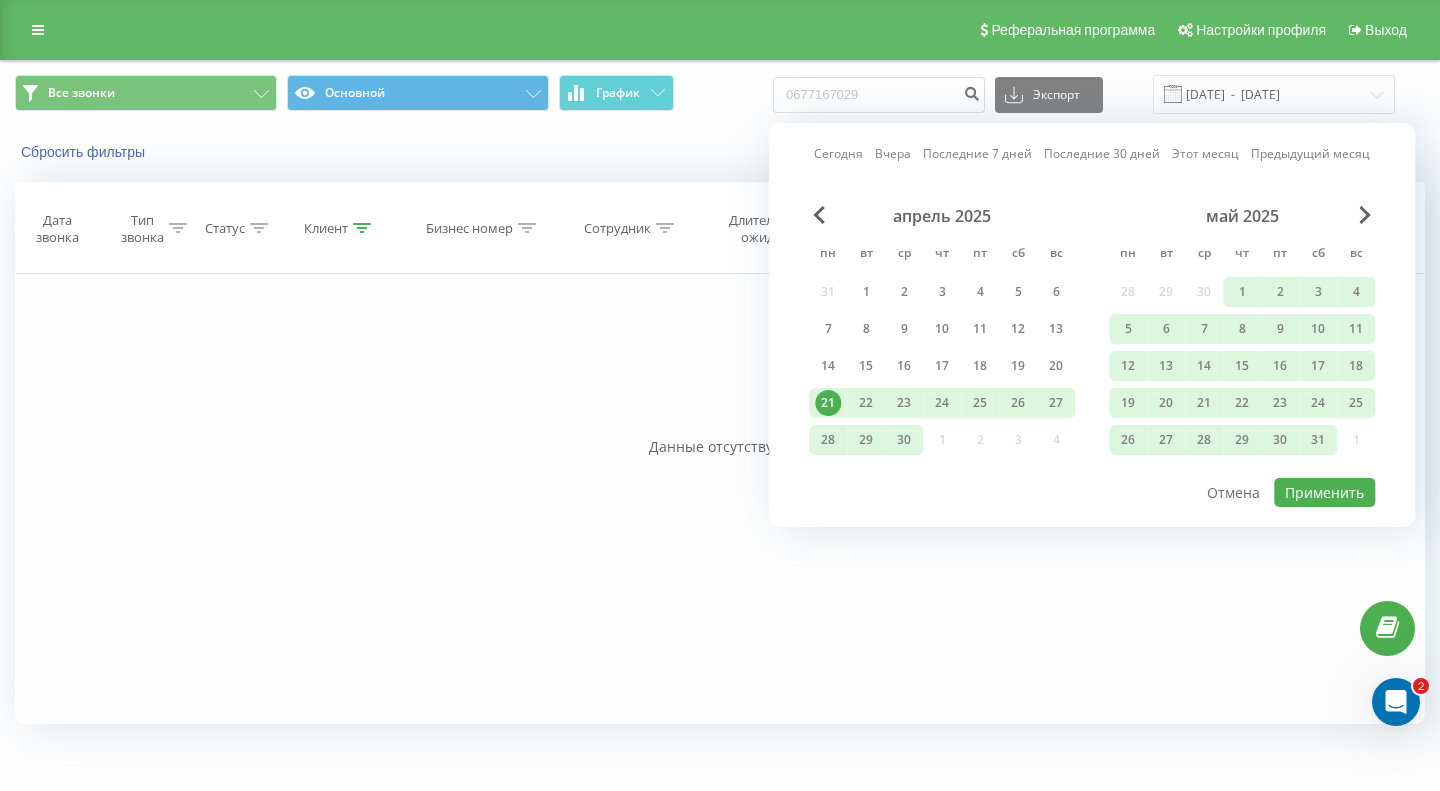 click on "Фильтровать по условию Равно Введите значение Отмена OK Фильтровать по условию Равно Введите значение Отмена OK Фильтровать по условию Содержит Отмена OK Фильтровать по условию Содержит Отмена OK Фильтровать по условию Содержит Отмена OK Фильтровать по условию Равно Отмена OK Фильтровать по условию Равно Отмена OK Фильтровать по условию Содержит Отмена OK Фильтровать по условию Равно Введите значение Отмена OK" at bounding box center [720, 499] 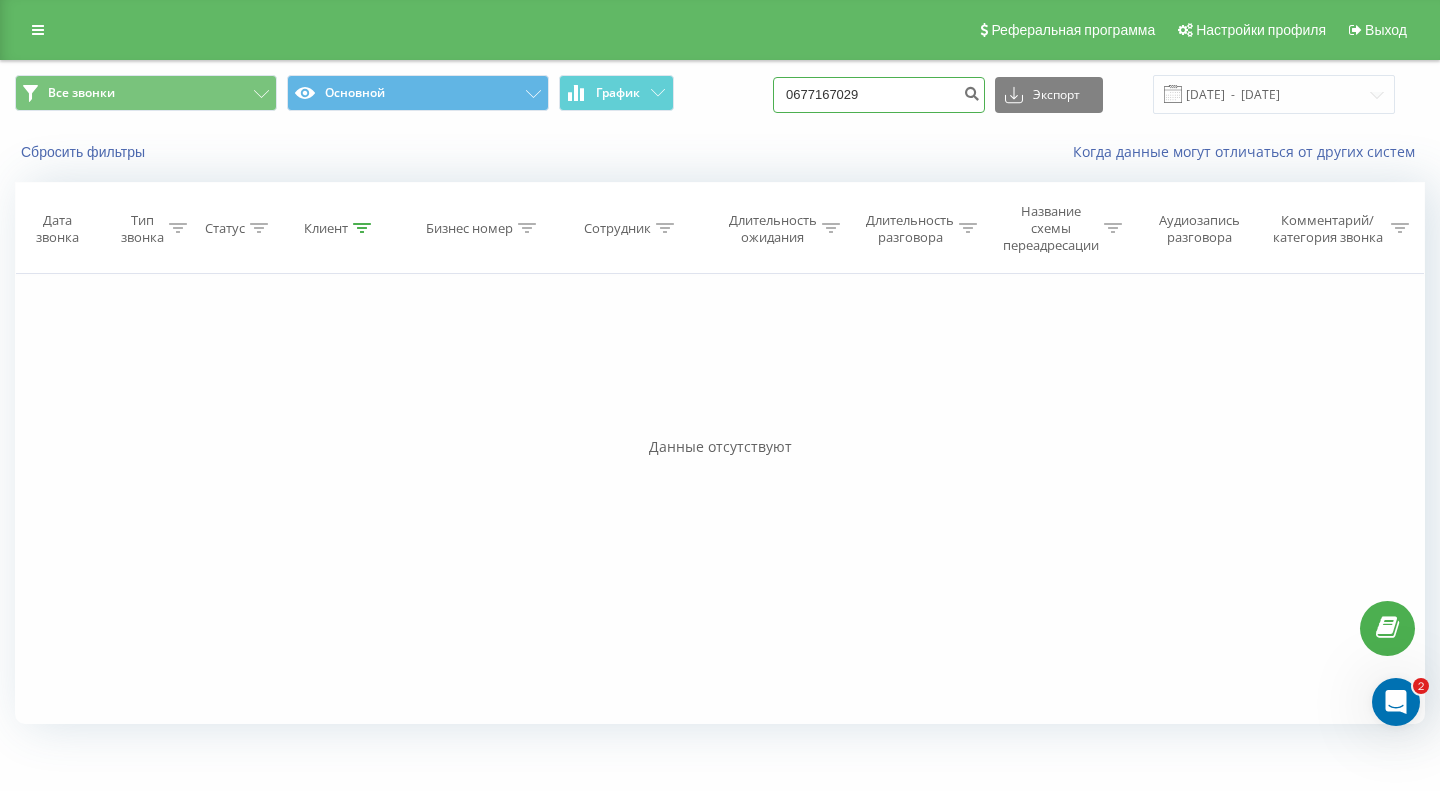click on "0677167029" at bounding box center (879, 95) 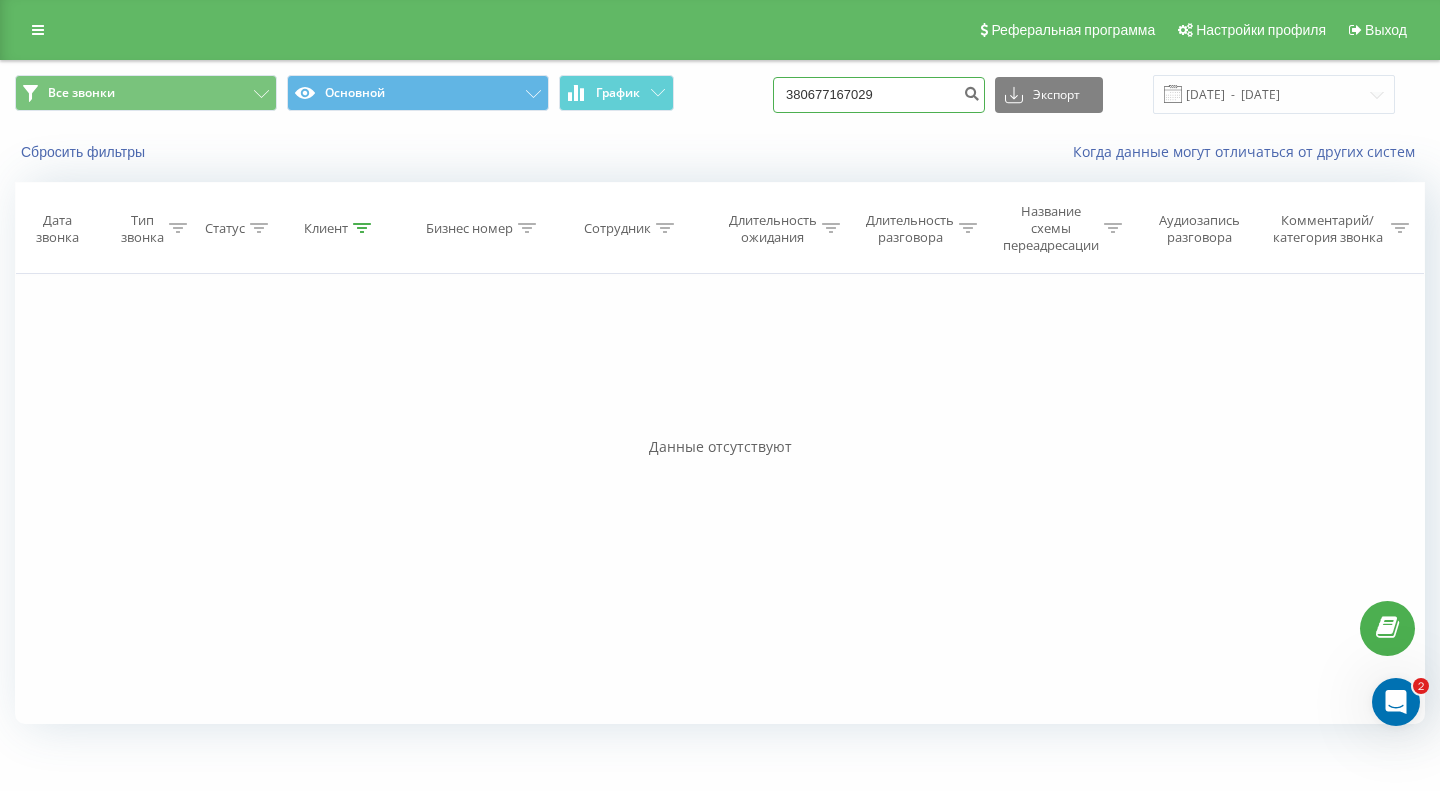 type on "380677167029" 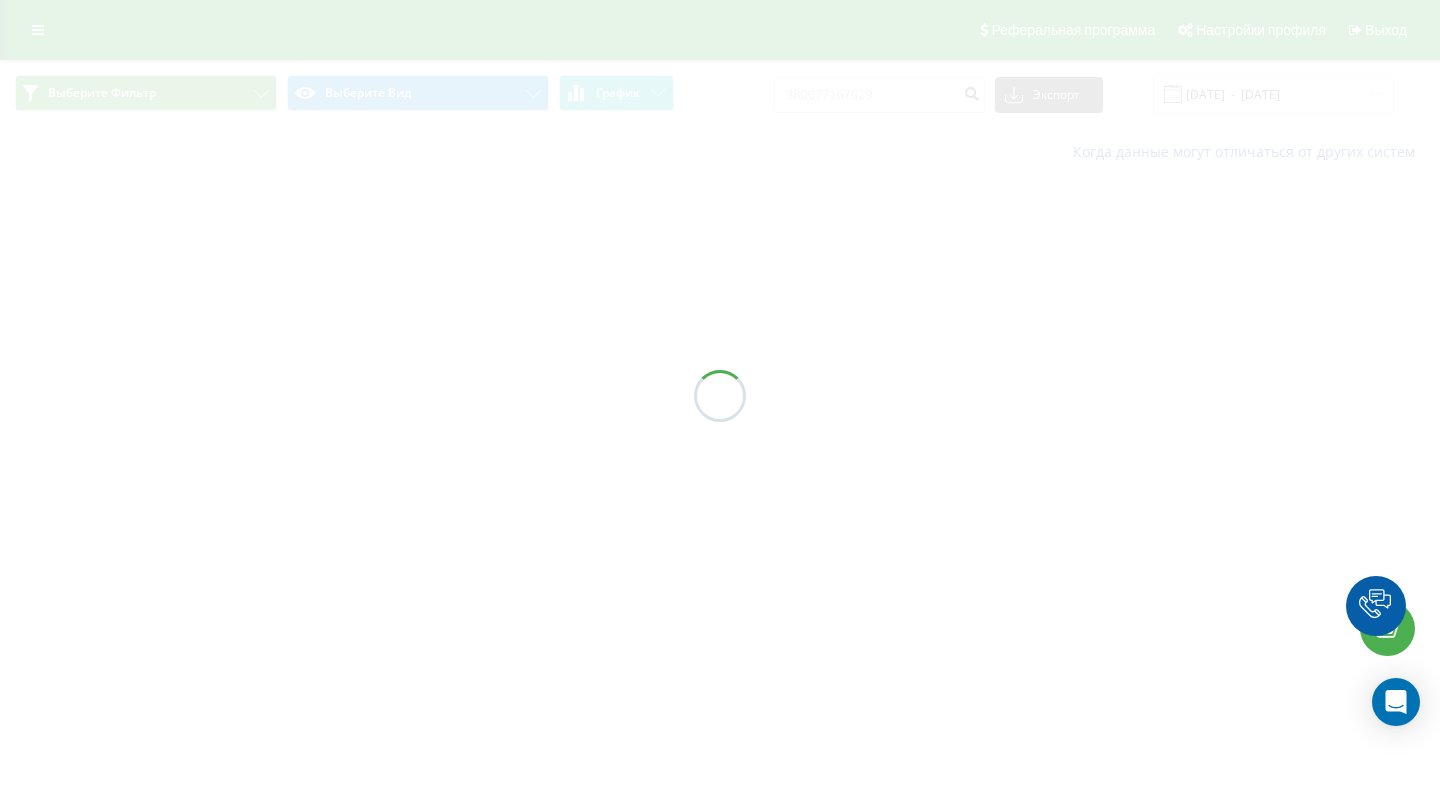scroll, scrollTop: 0, scrollLeft: 0, axis: both 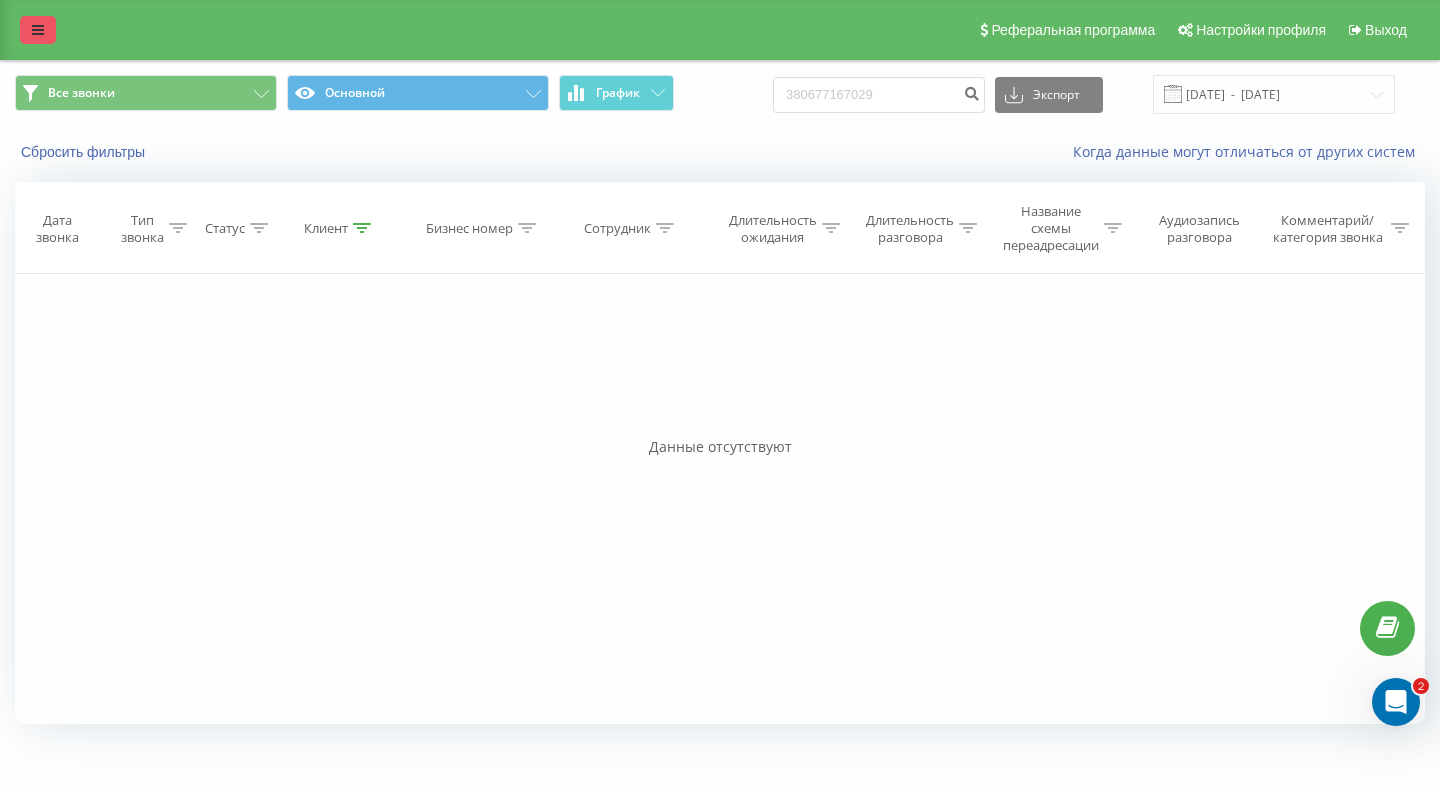 click at bounding box center [38, 30] 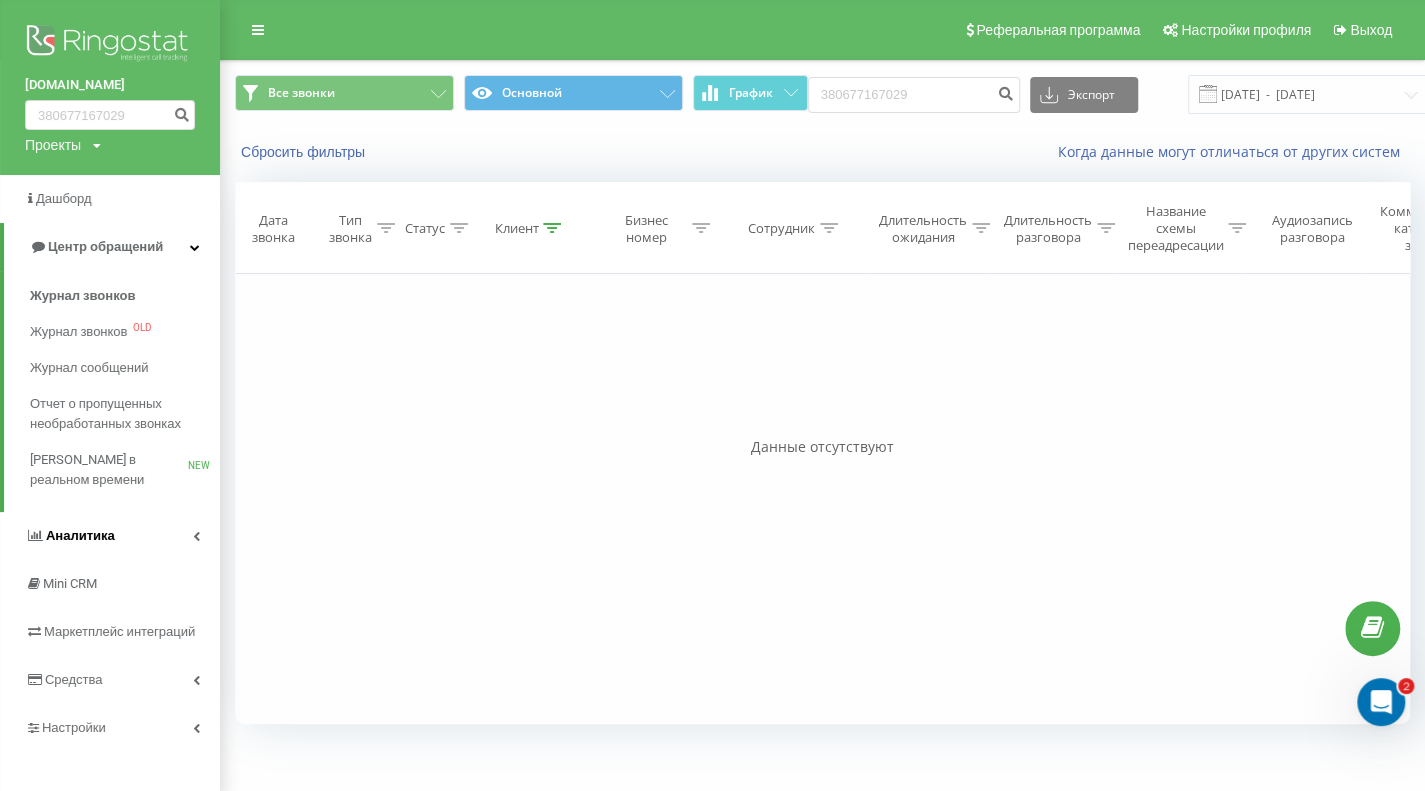 scroll, scrollTop: 11, scrollLeft: 0, axis: vertical 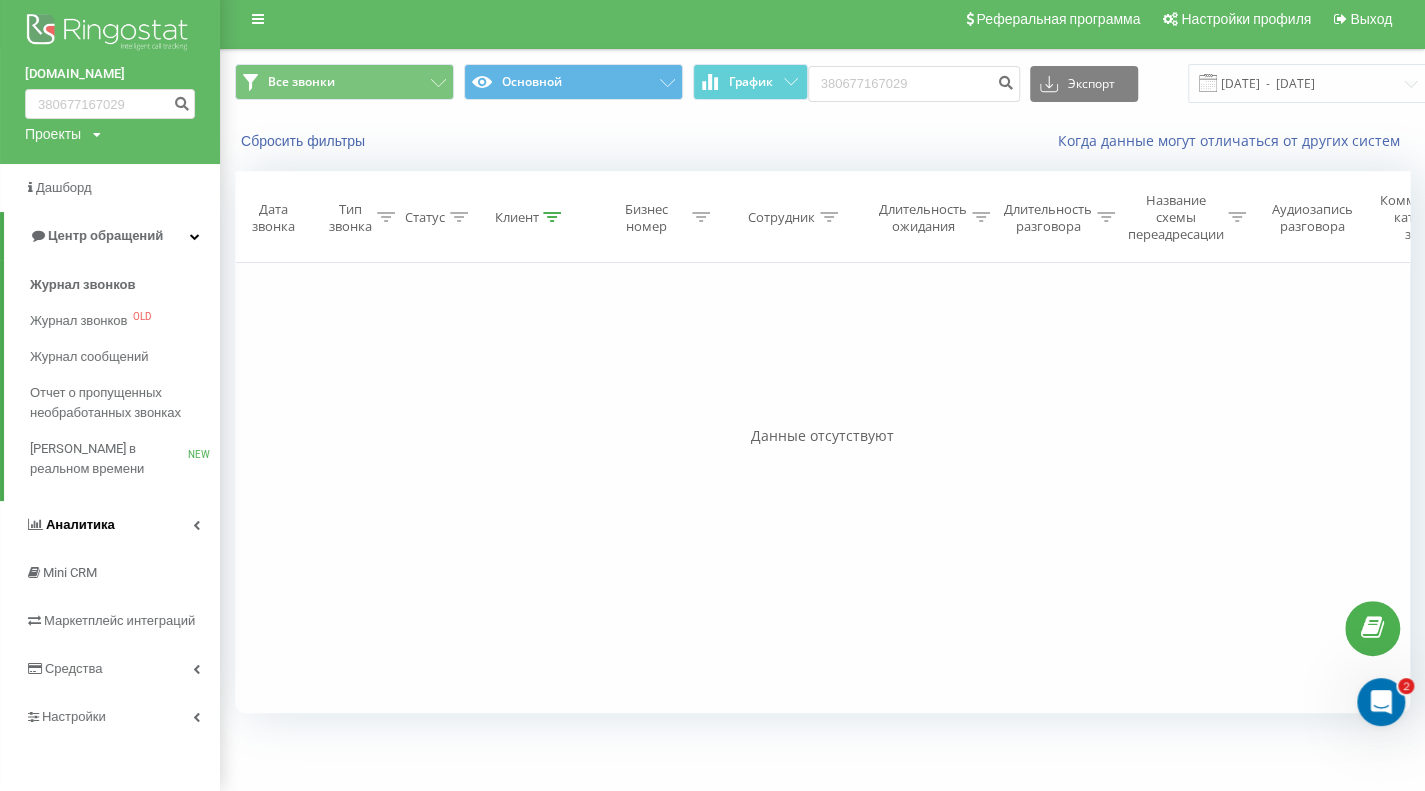 click on "Аналитика" at bounding box center (110, 525) 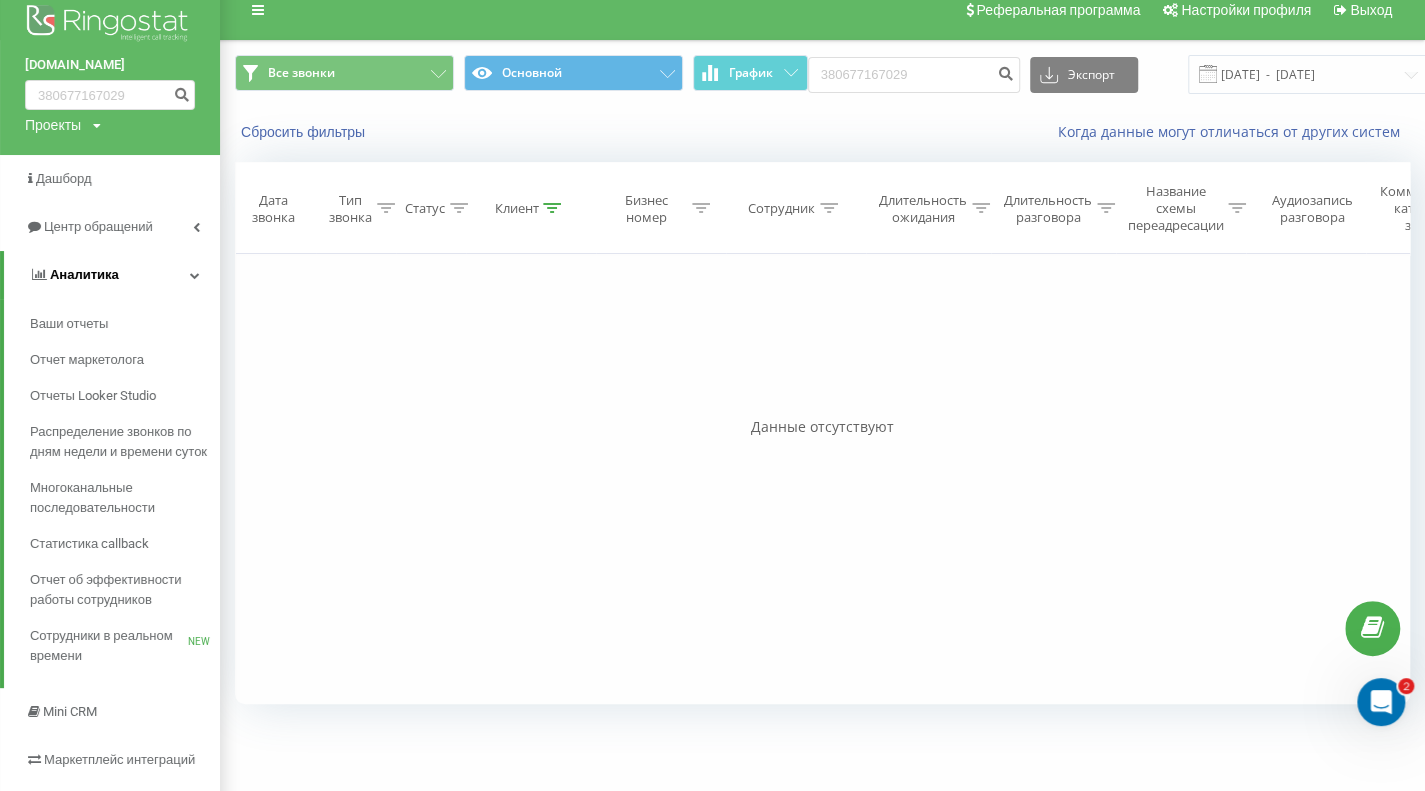 scroll, scrollTop: 40, scrollLeft: 0, axis: vertical 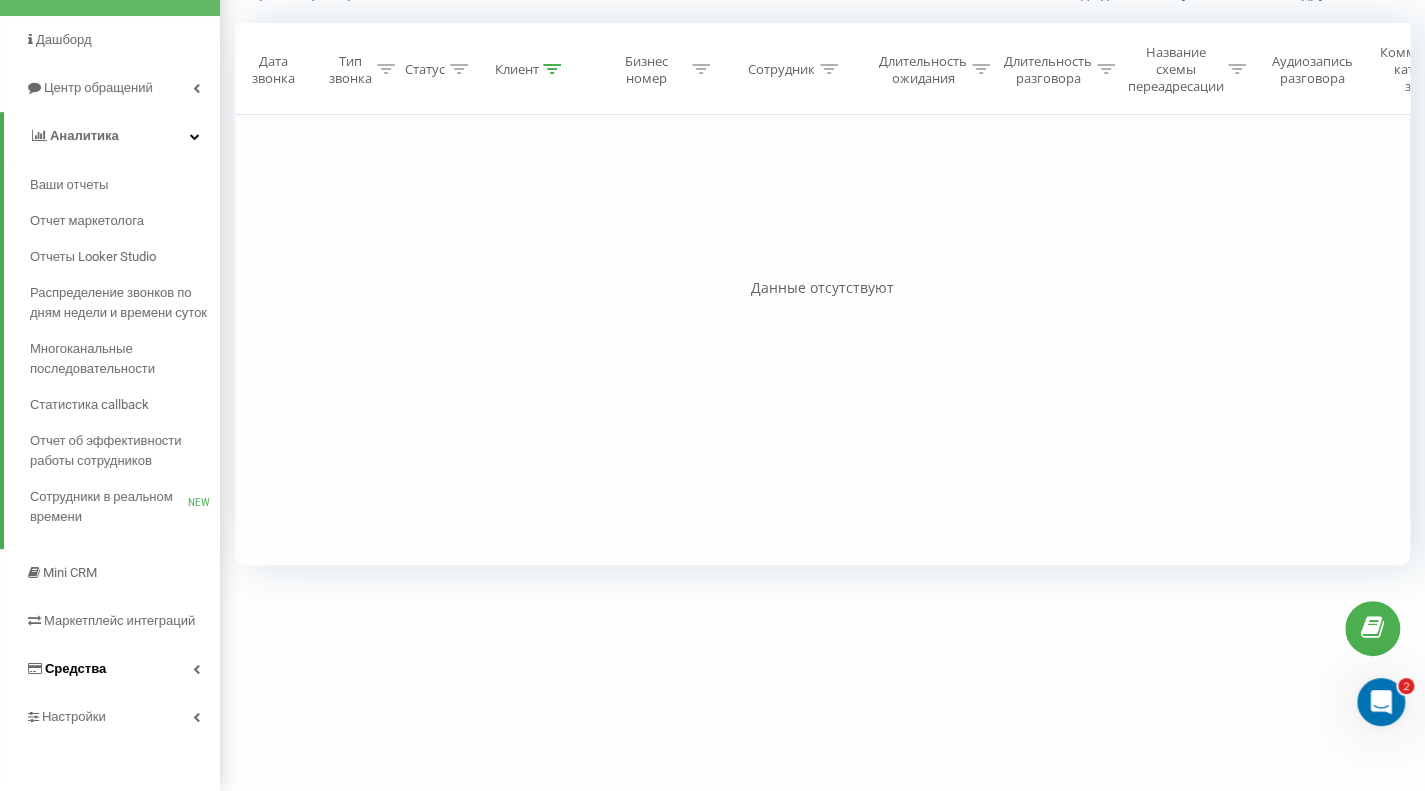 click on "Средства" at bounding box center (75, 668) 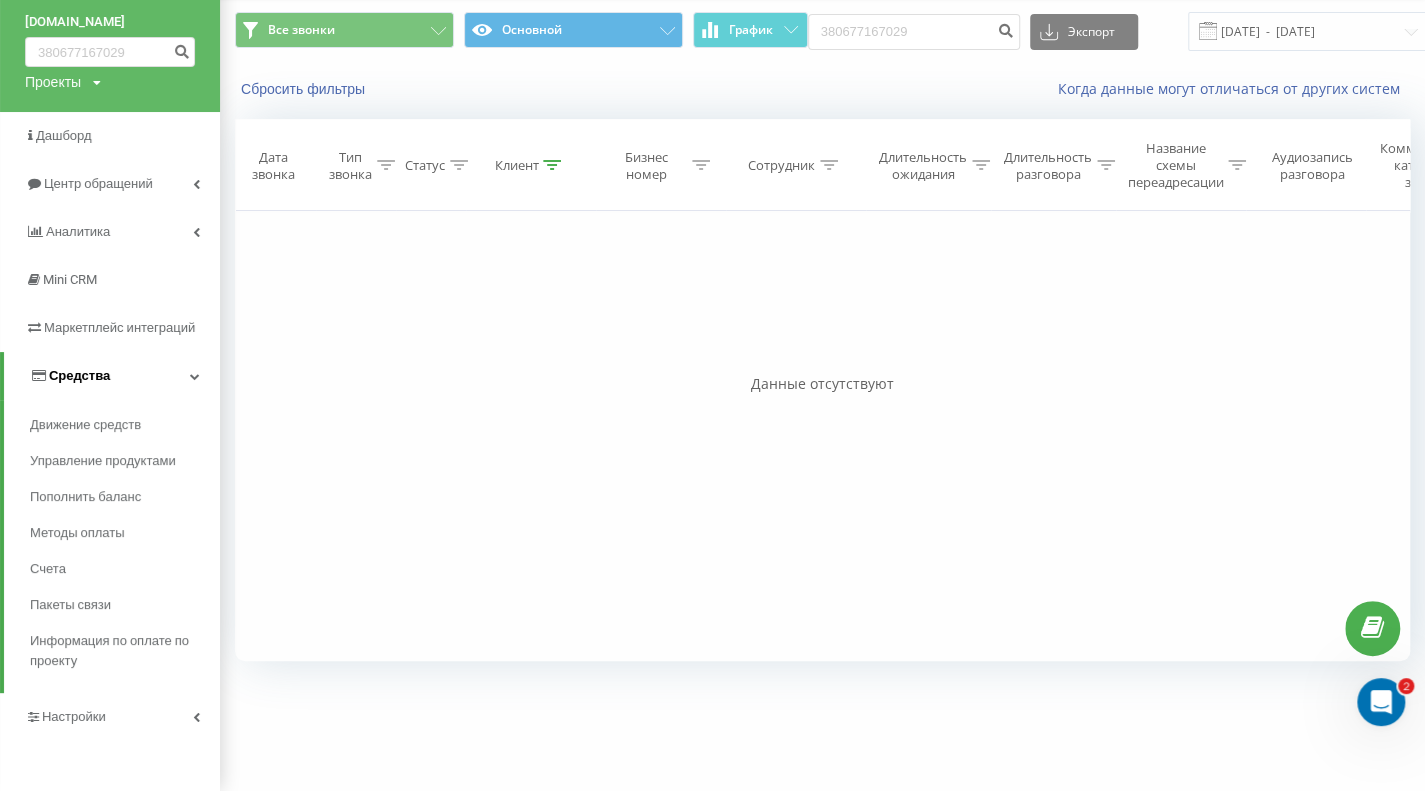 scroll, scrollTop: 63, scrollLeft: 0, axis: vertical 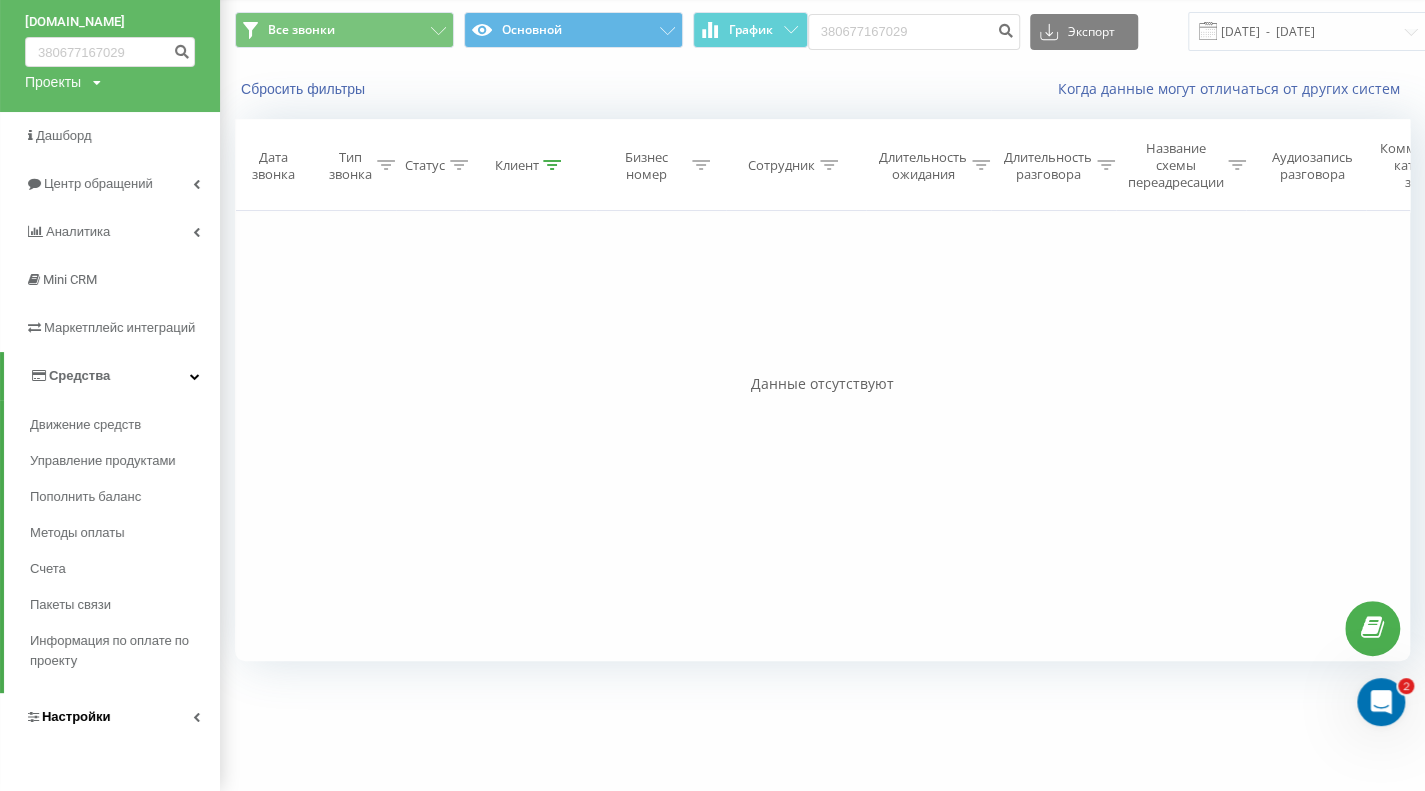 click on "Настройки" at bounding box center [110, 717] 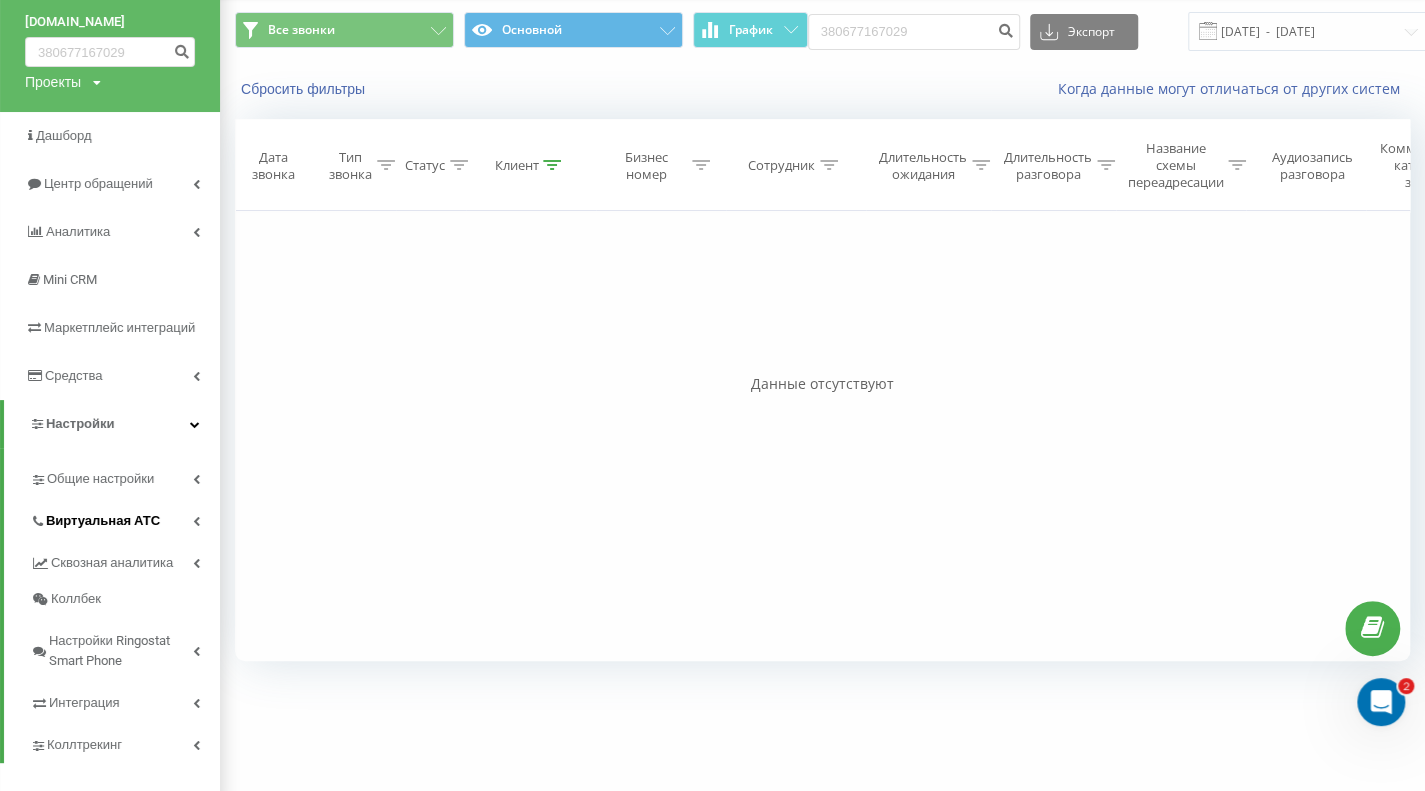click on "Виртуальная АТС" at bounding box center (125, 518) 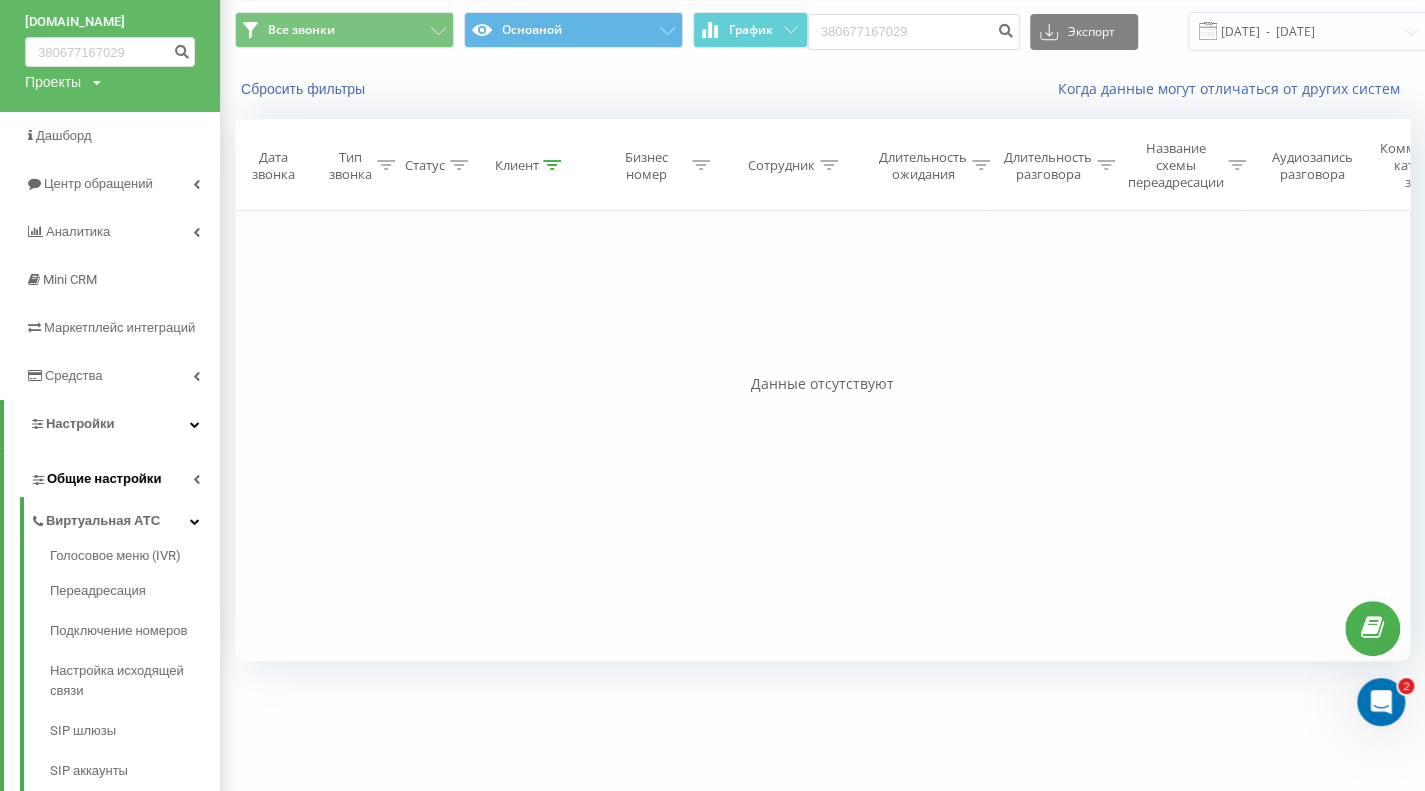 click on "Общие настройки" at bounding box center (125, 476) 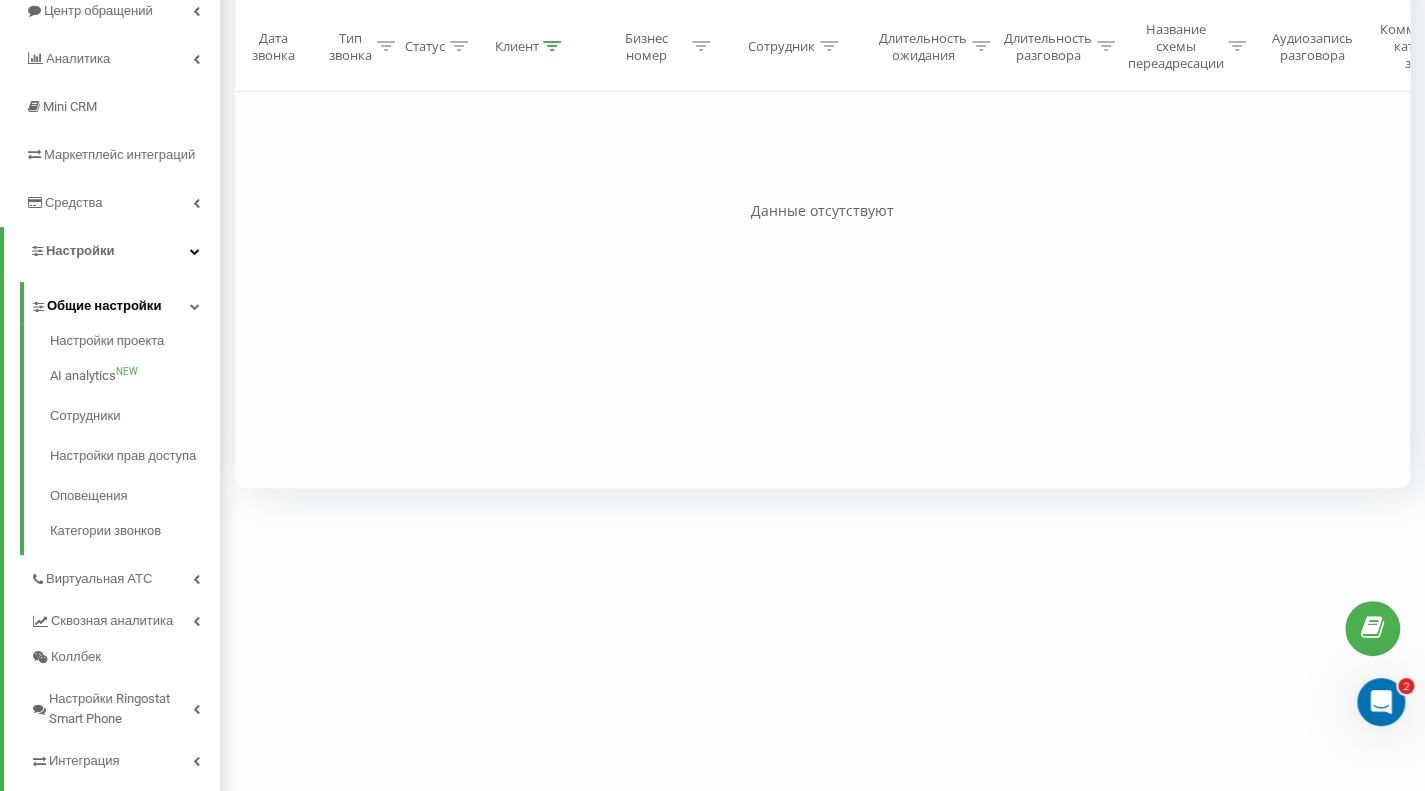 scroll, scrollTop: 316, scrollLeft: 0, axis: vertical 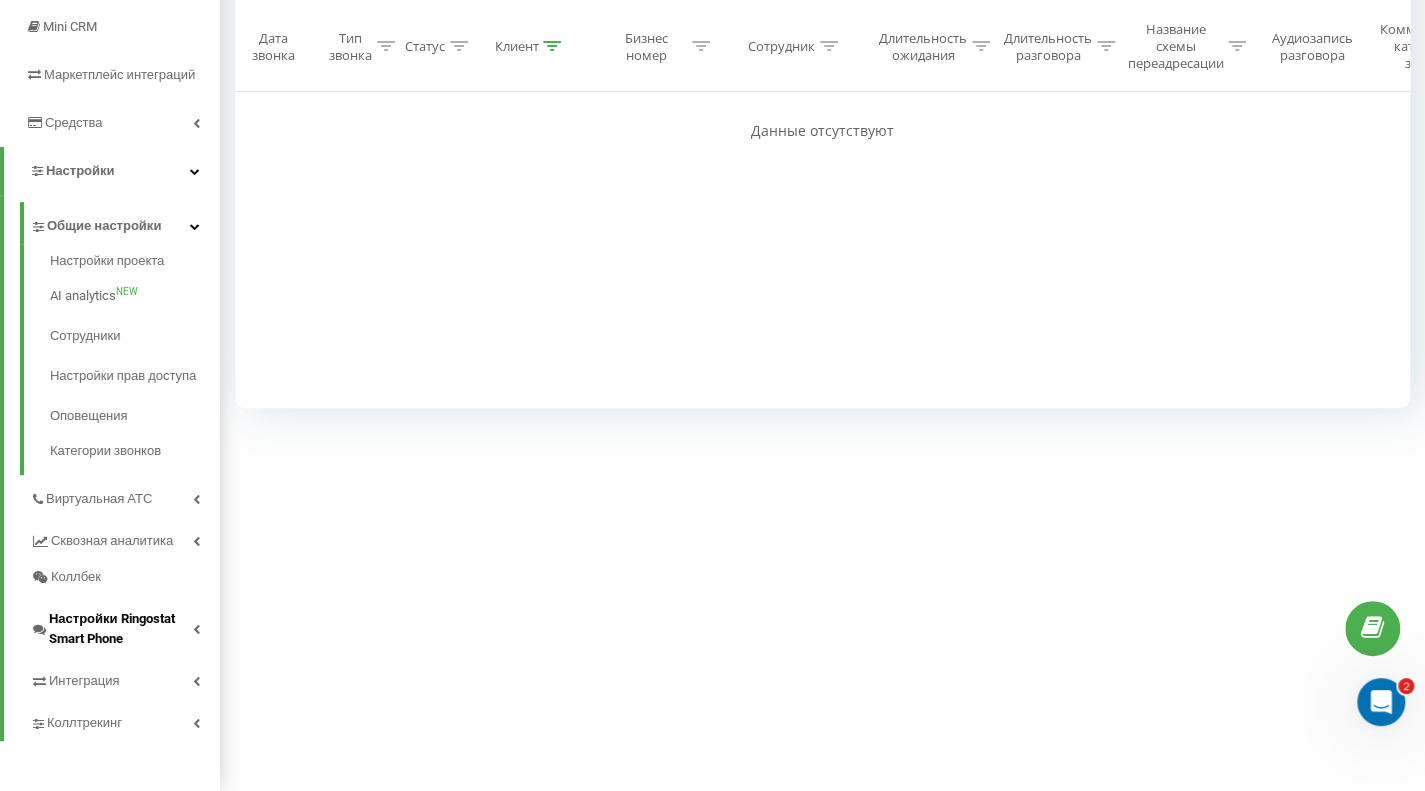 click on "Настройки Ringostat Smart Phone" at bounding box center (121, 629) 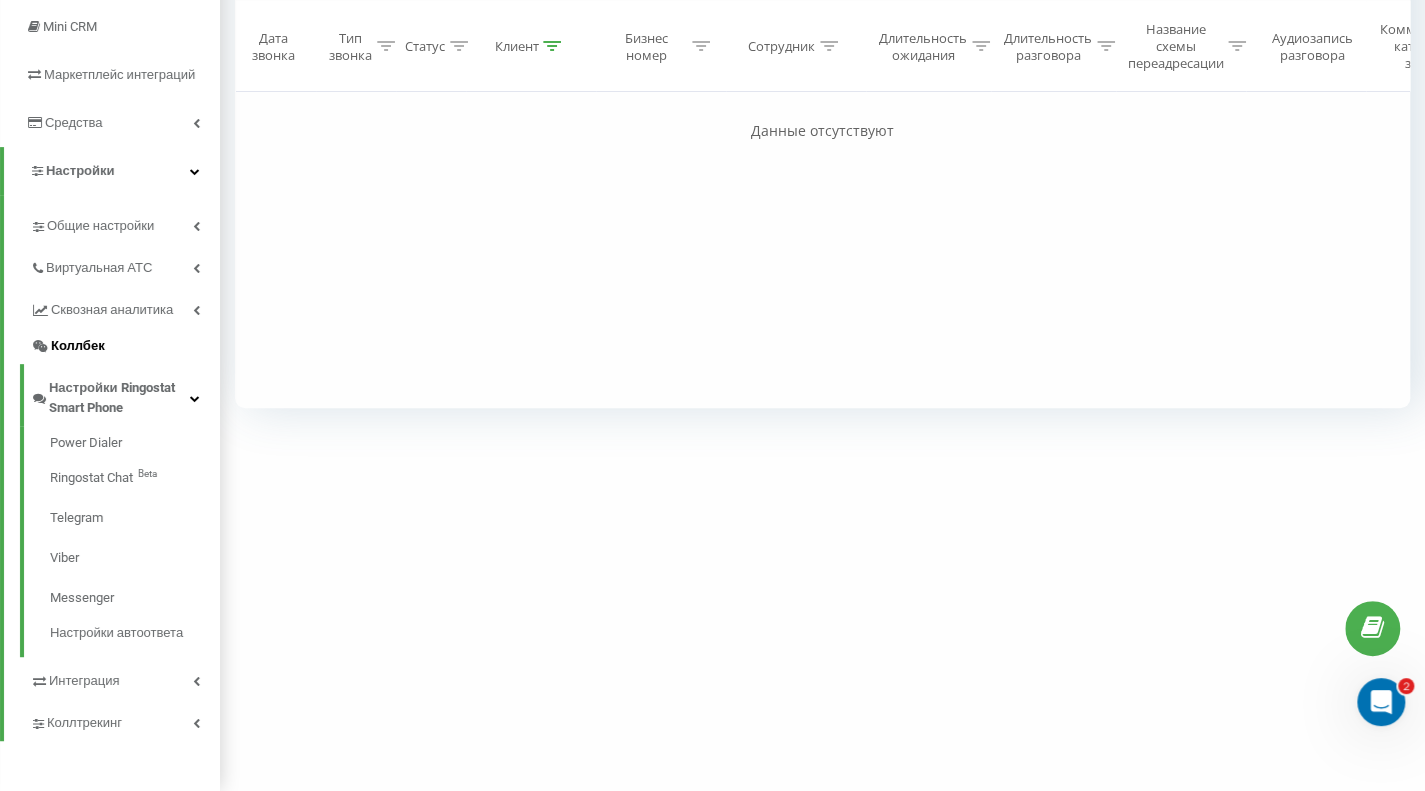 click on "Коллбек" at bounding box center (125, 346) 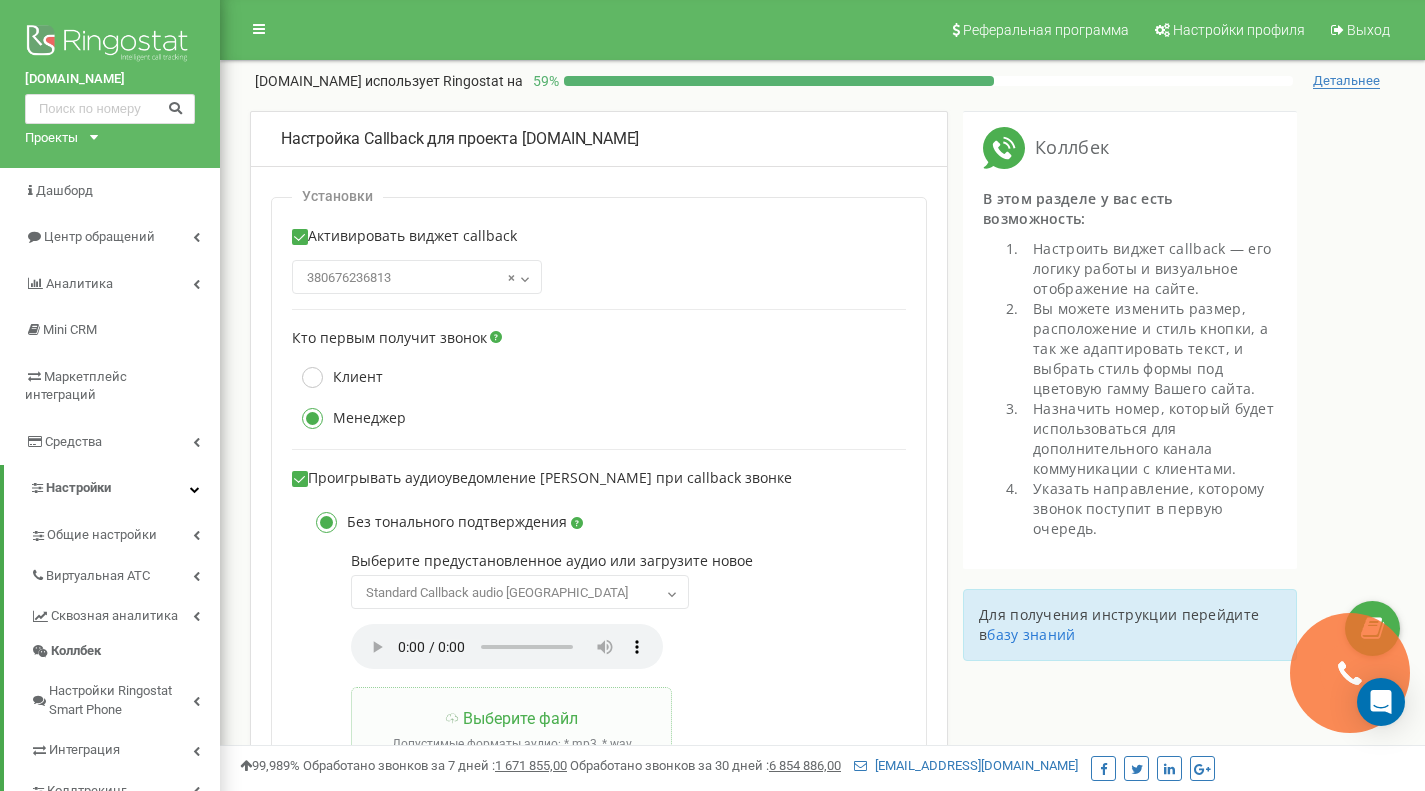 scroll, scrollTop: 22, scrollLeft: 0, axis: vertical 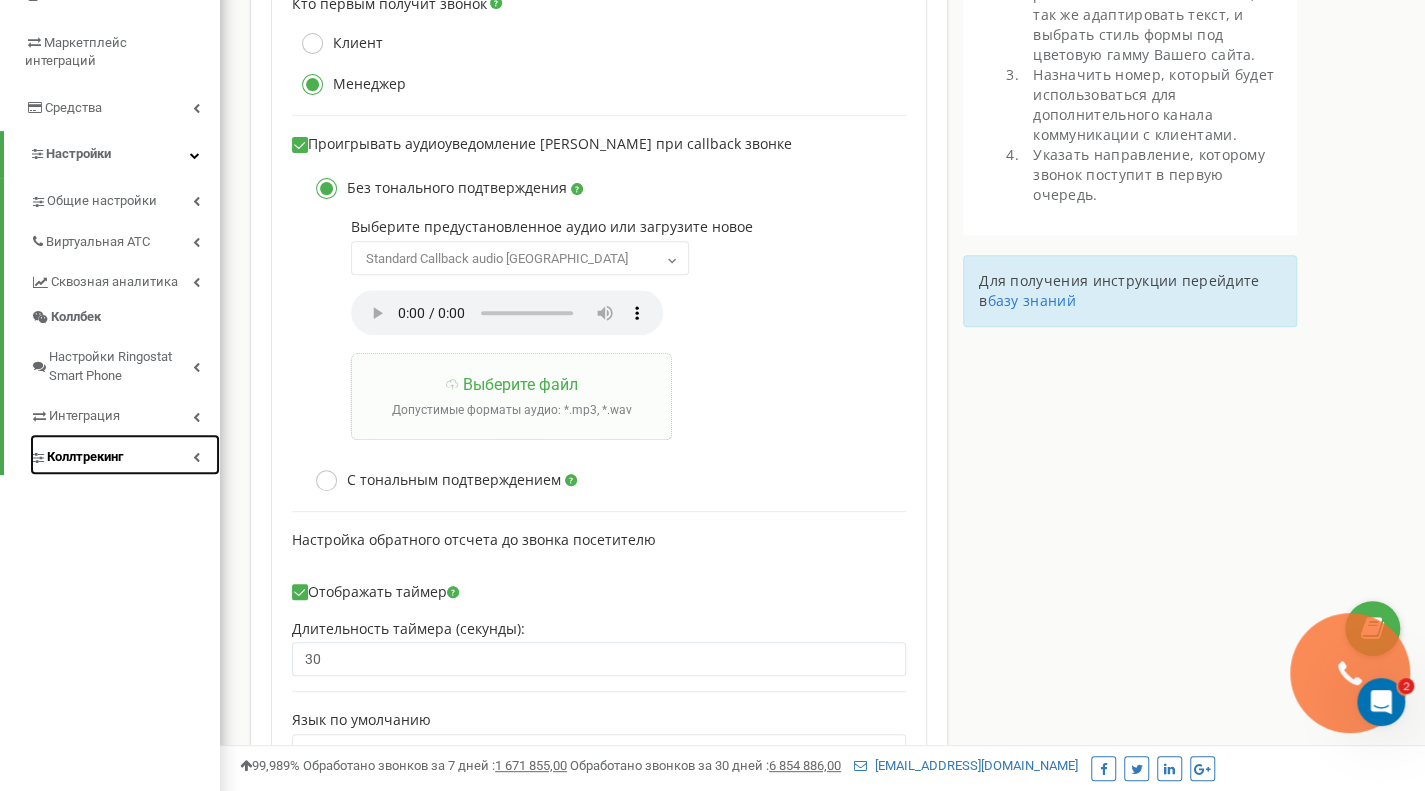 click on "Коллтрекинг" at bounding box center [125, 454] 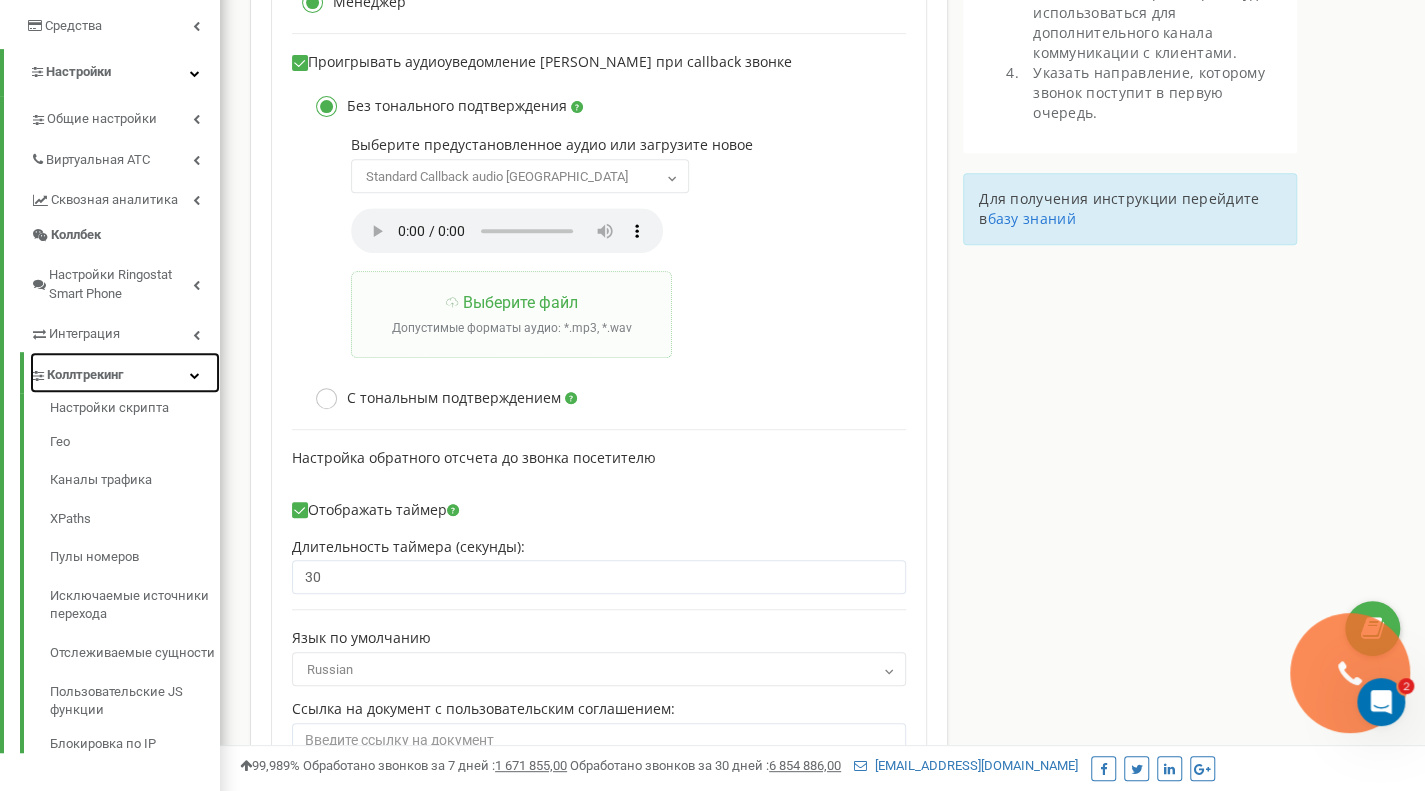 scroll, scrollTop: 471, scrollLeft: 0, axis: vertical 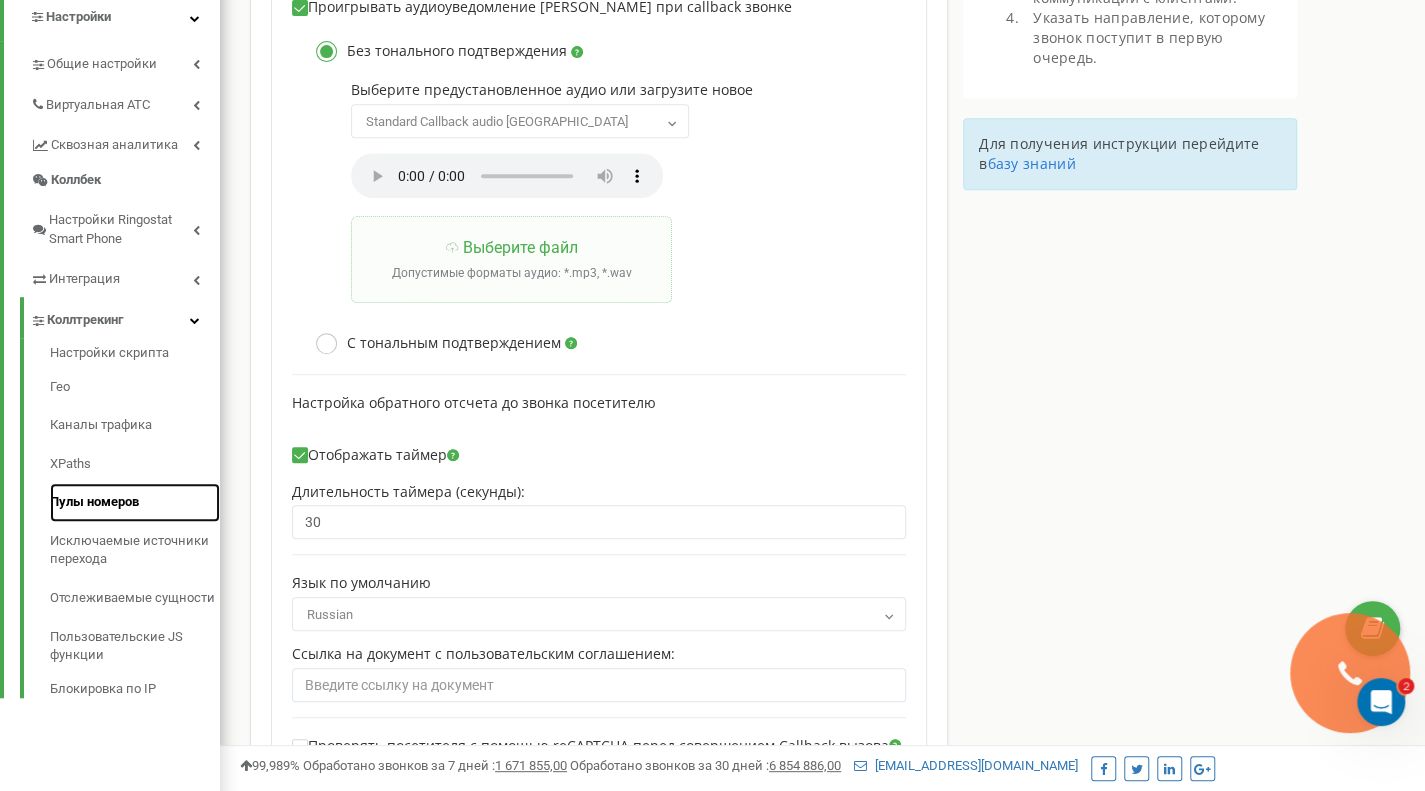 click on "Пулы номеров" at bounding box center [135, 502] 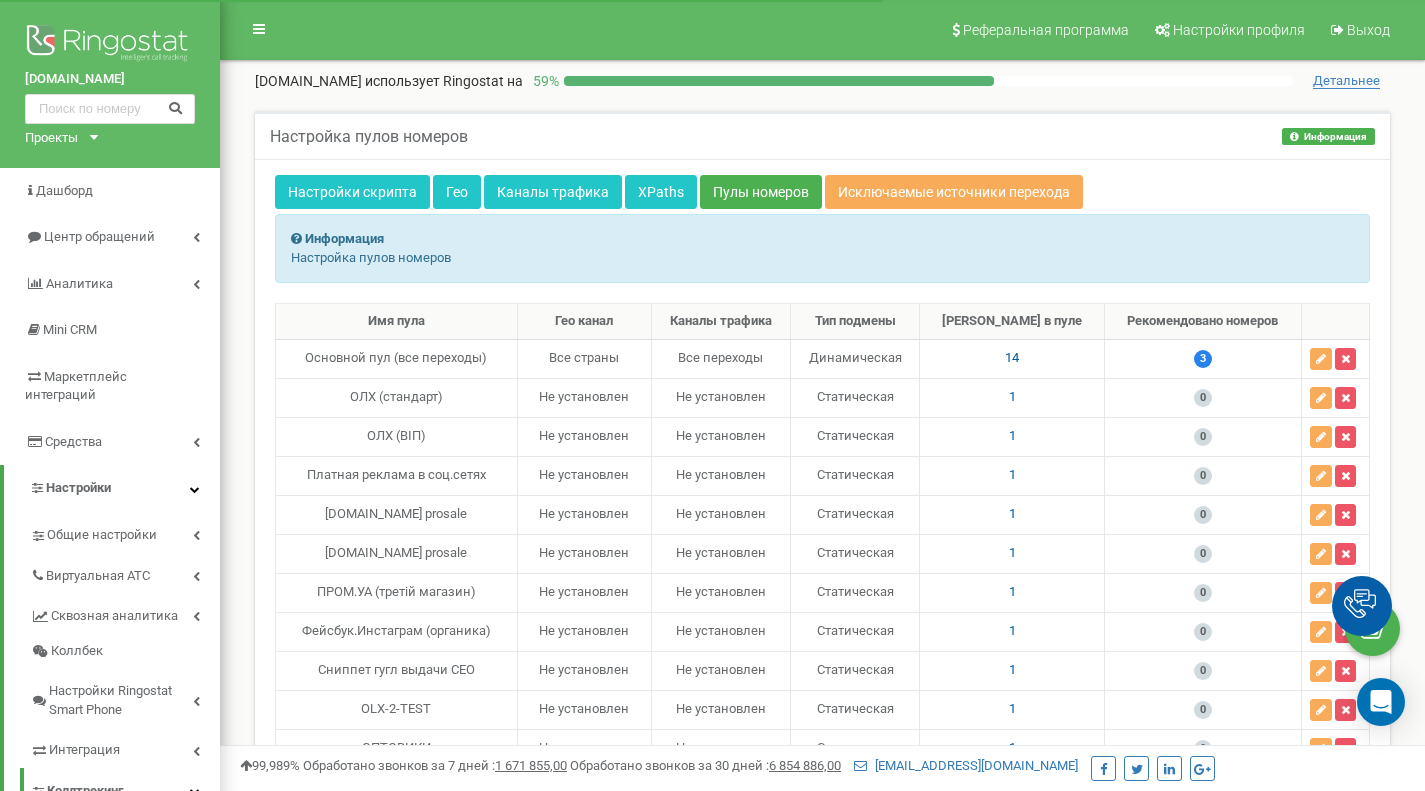 scroll, scrollTop: 409, scrollLeft: 0, axis: vertical 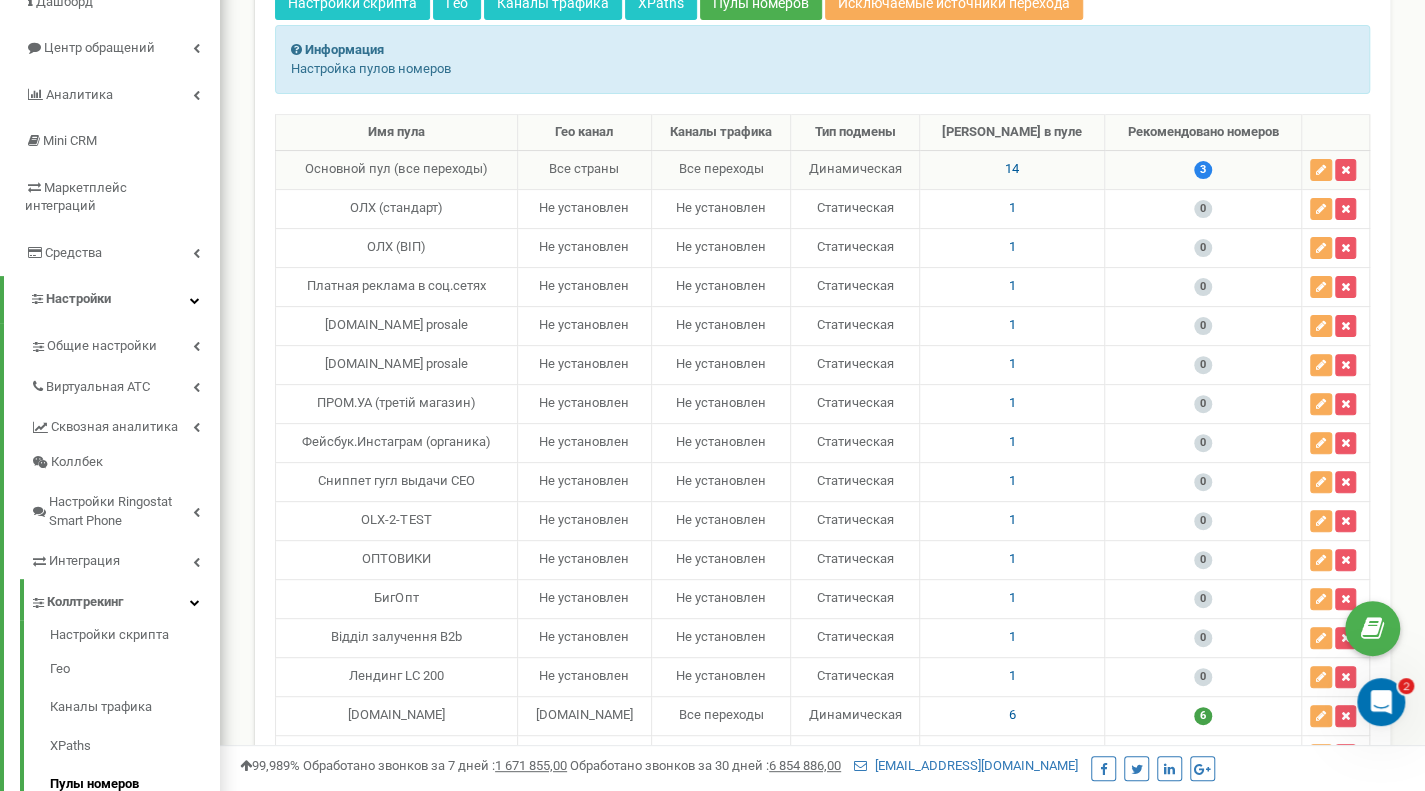click on "14" at bounding box center [1012, 168] 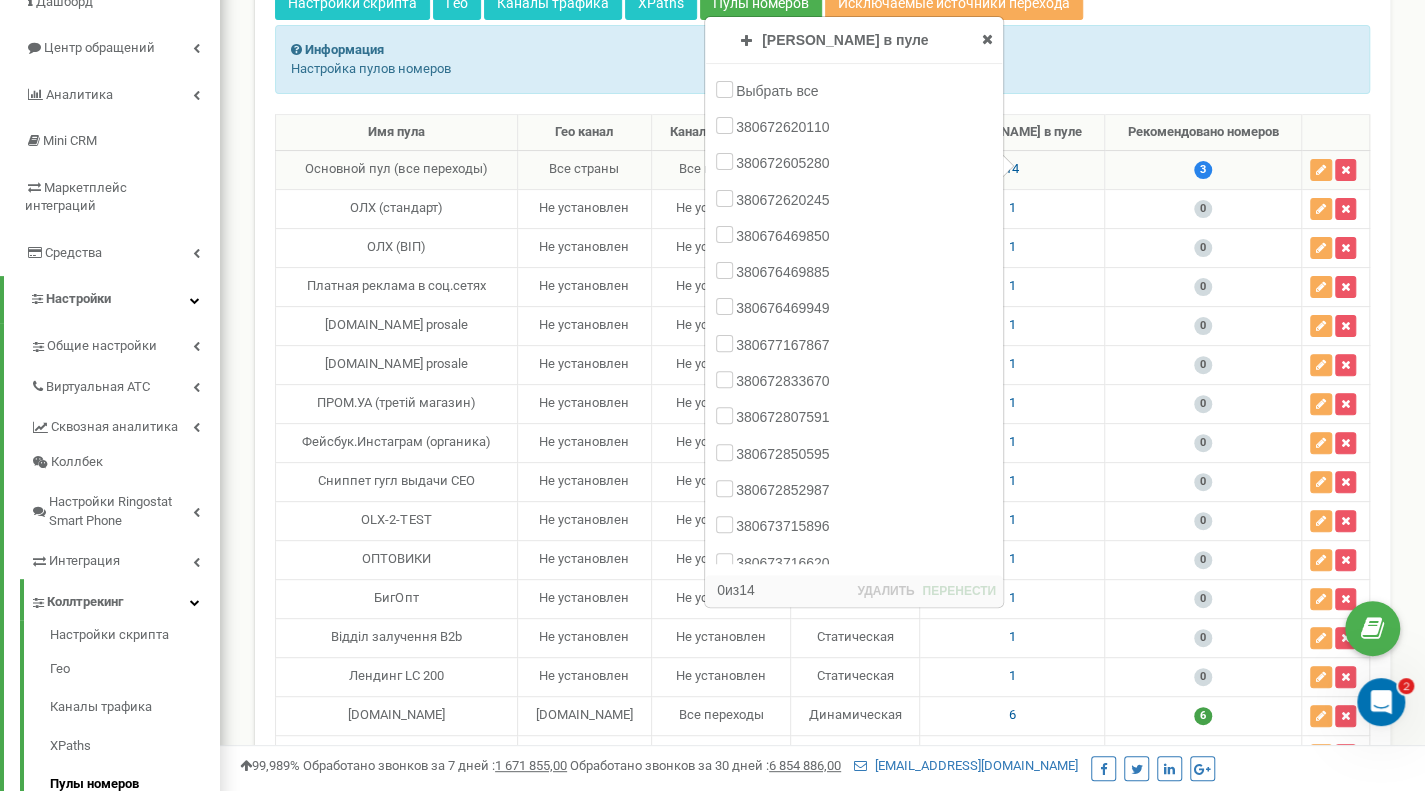 click at bounding box center [987, 39] 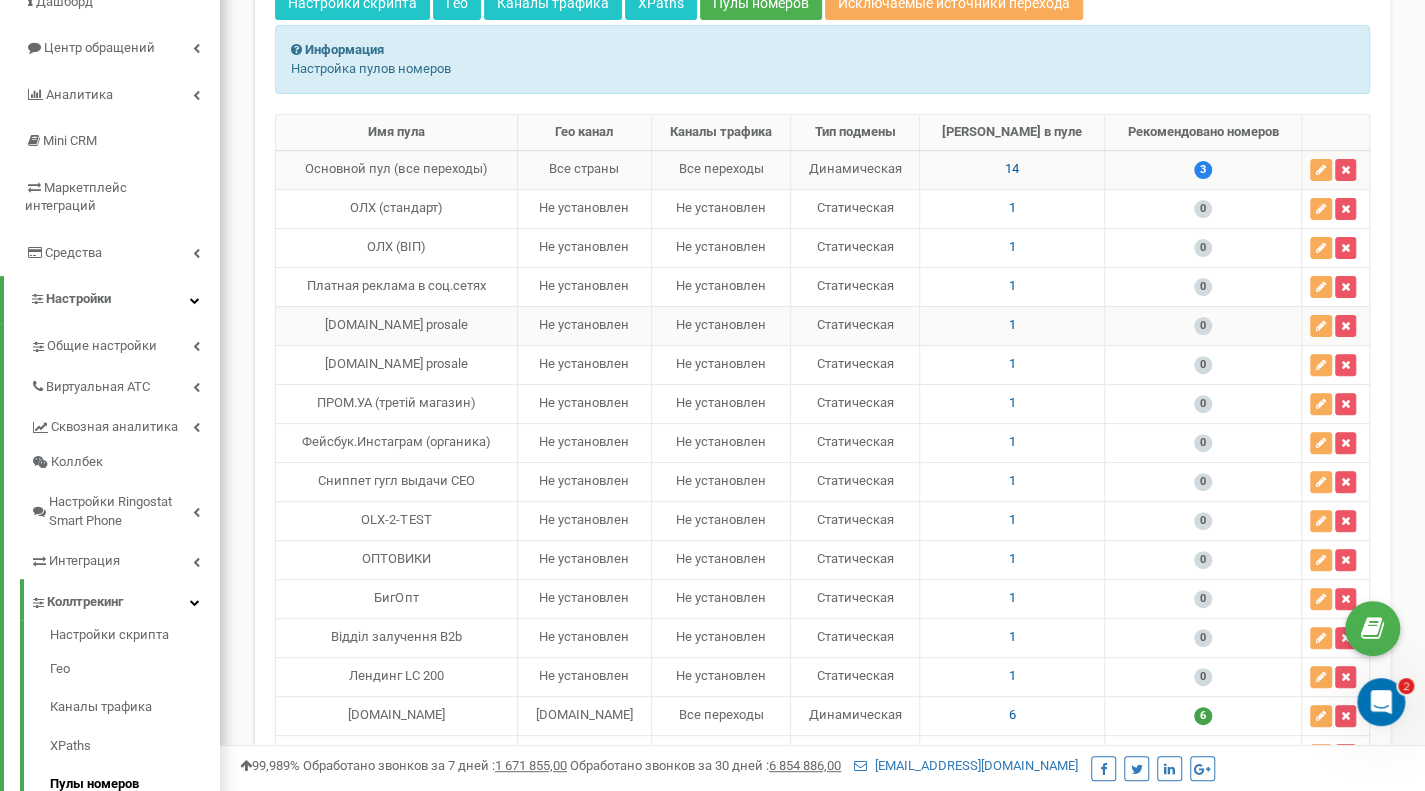 scroll, scrollTop: 502, scrollLeft: 0, axis: vertical 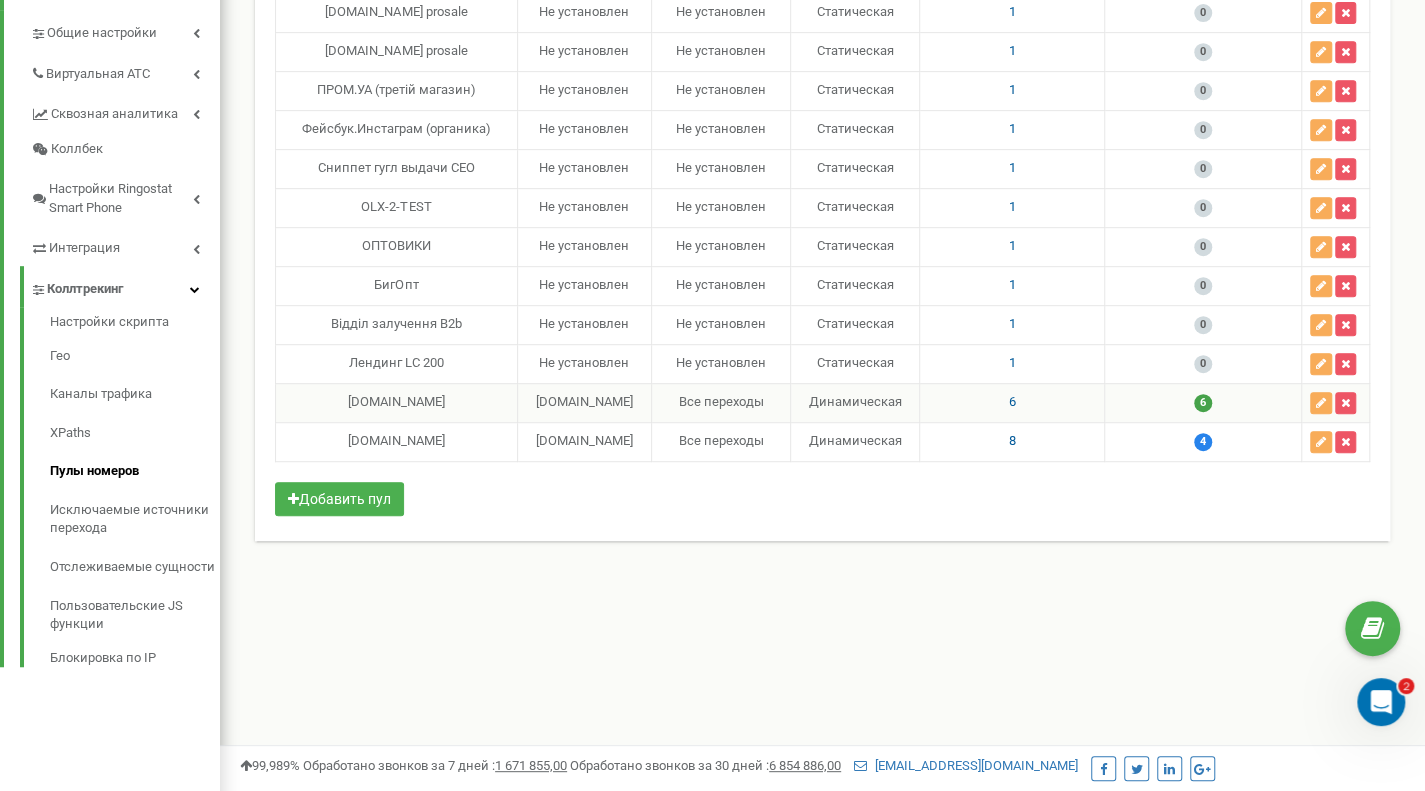 click on "6" at bounding box center (1012, 401) 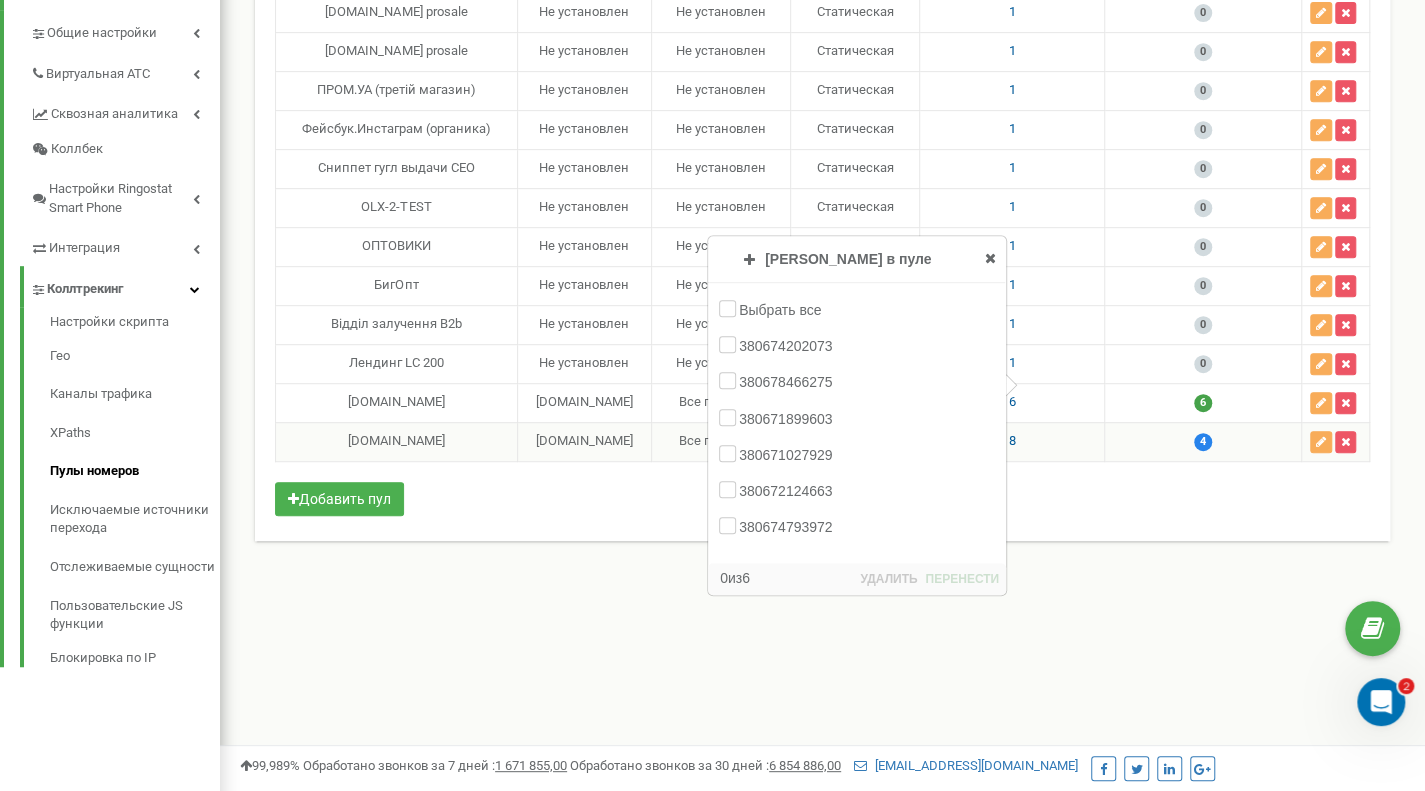 click on "8" at bounding box center (1012, 440) 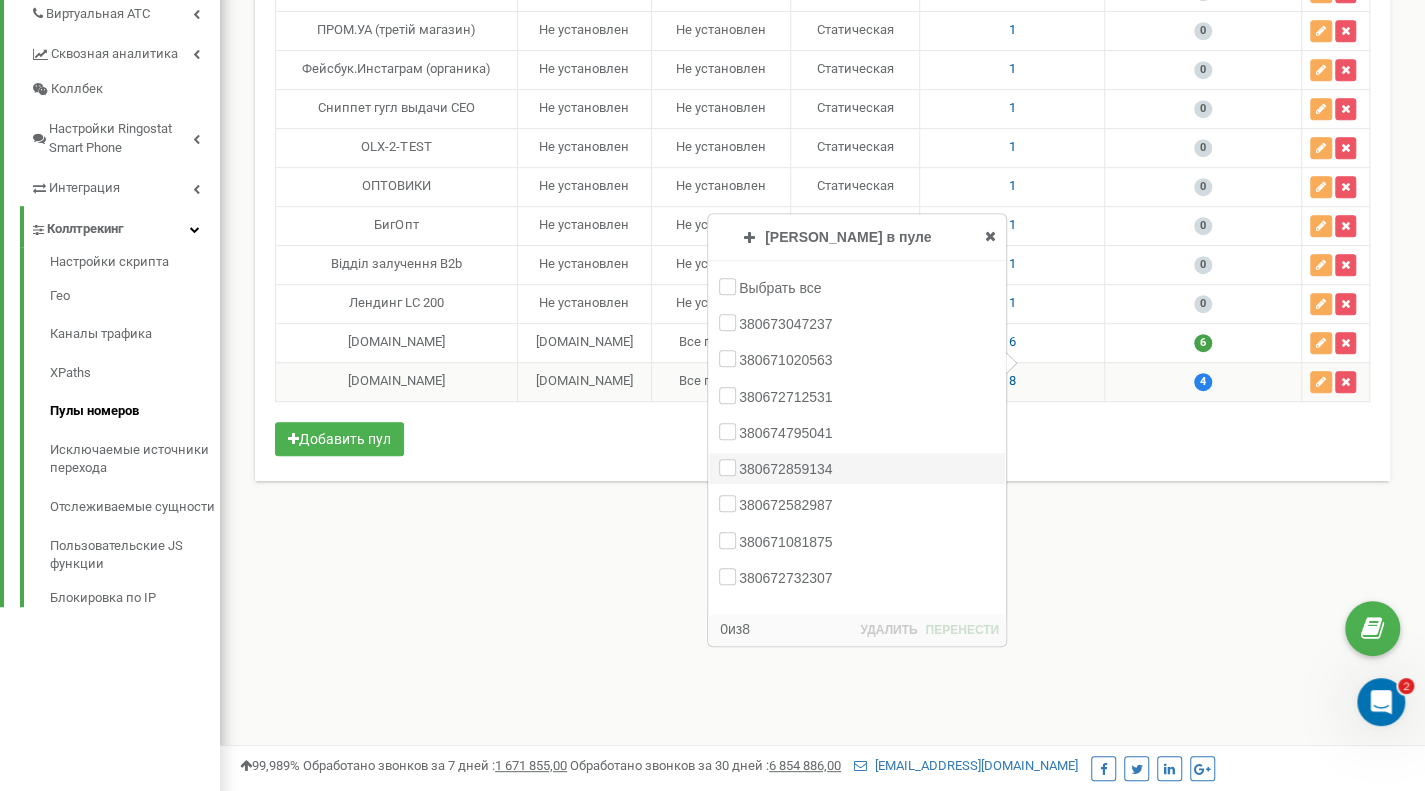 scroll, scrollTop: 526, scrollLeft: 0, axis: vertical 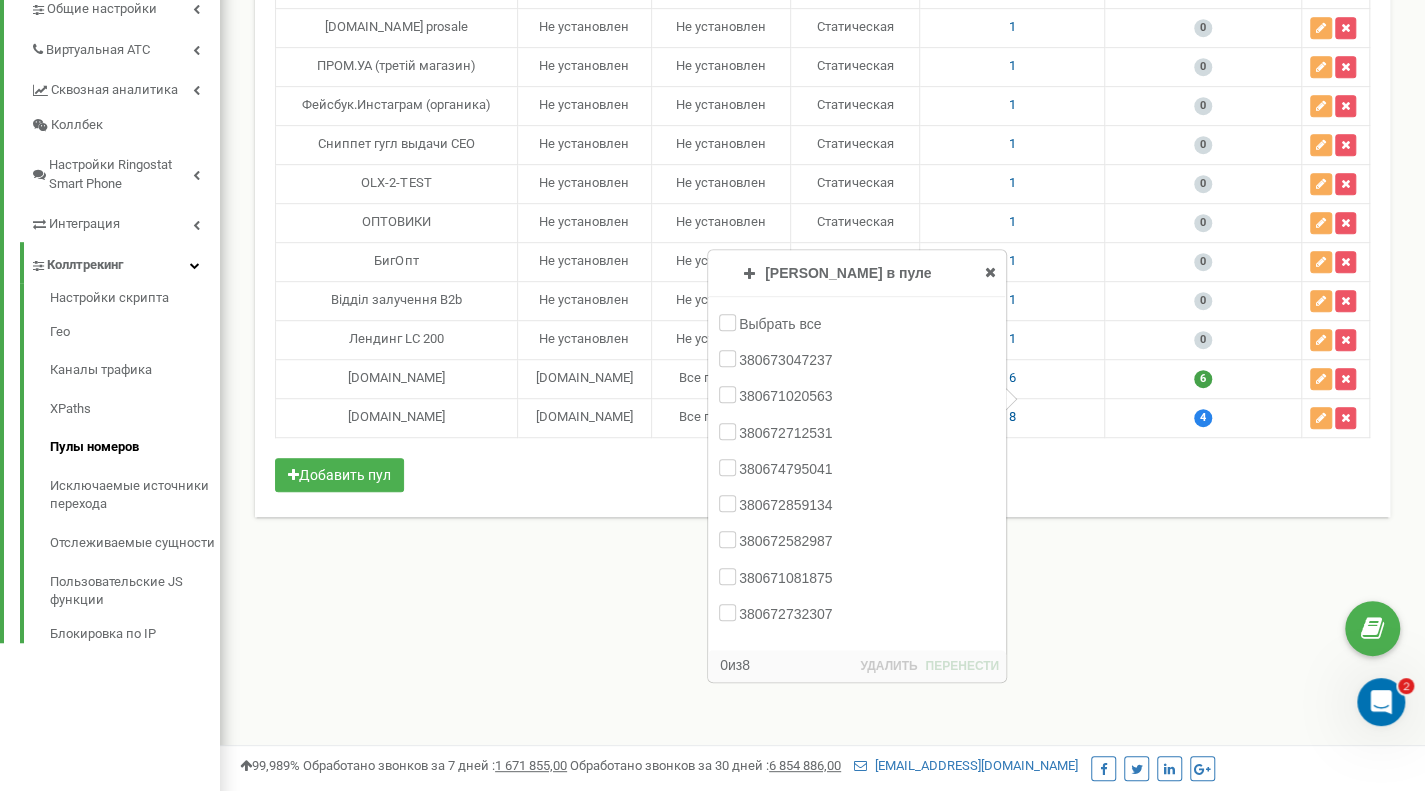 click on "Реферальная программа
Настройки профиля
Выход
[DOMAIN_NAME]   использует Ringostat на  59 % Детальнее
Настройка пулов номеров
Информация
Информация
Настройка пулов номеров
Настройки скрипта Гео XPaths" at bounding box center [822, 278] 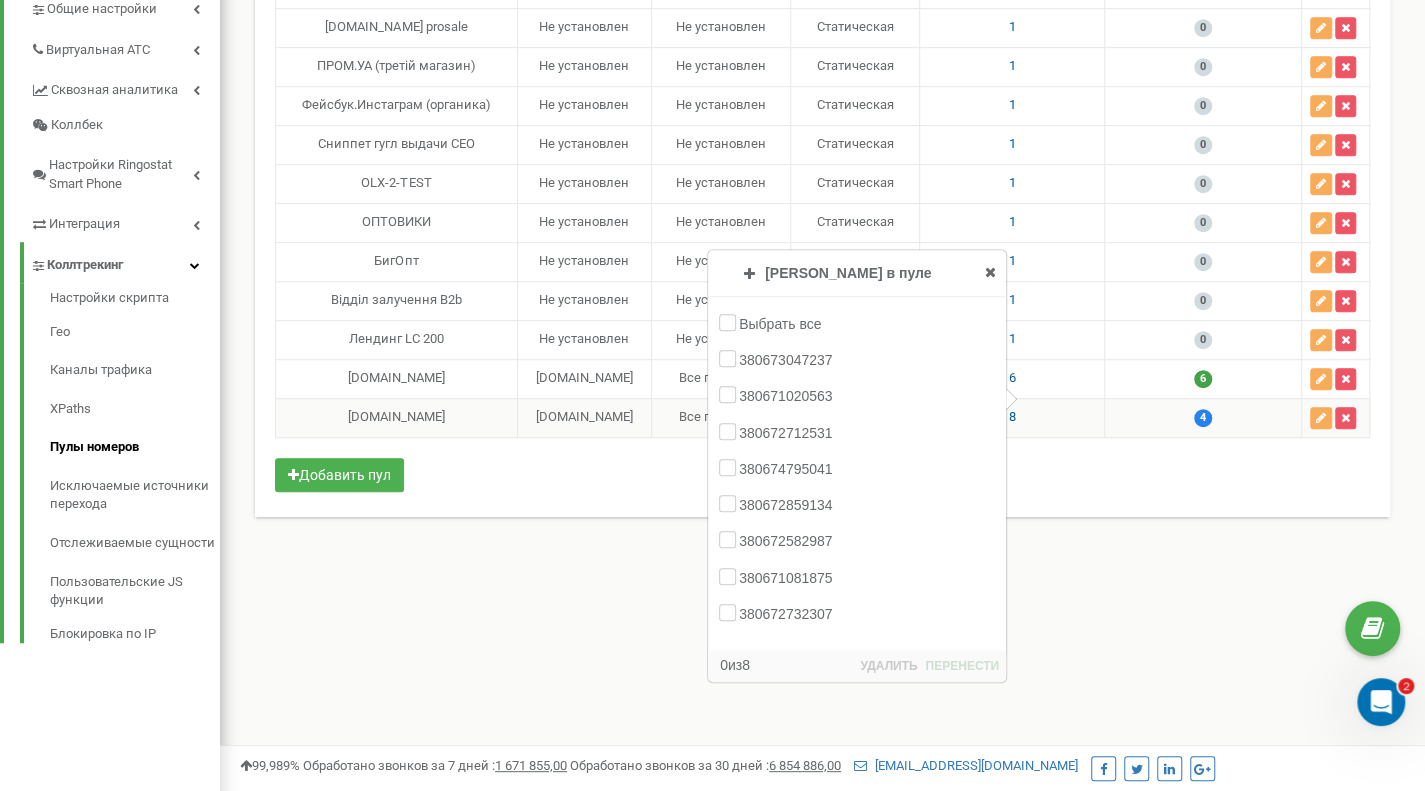 click at bounding box center [990, 272] 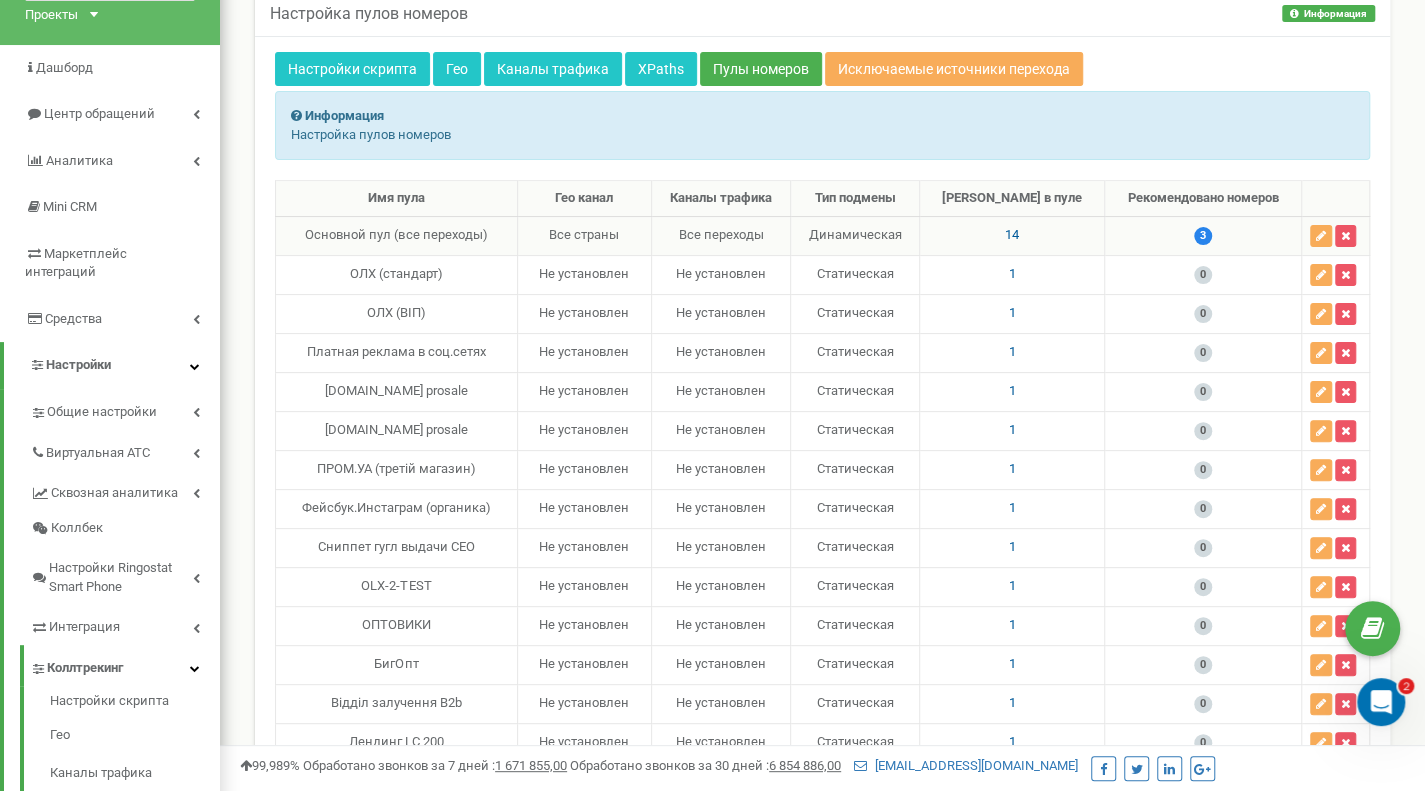 scroll, scrollTop: 12, scrollLeft: 0, axis: vertical 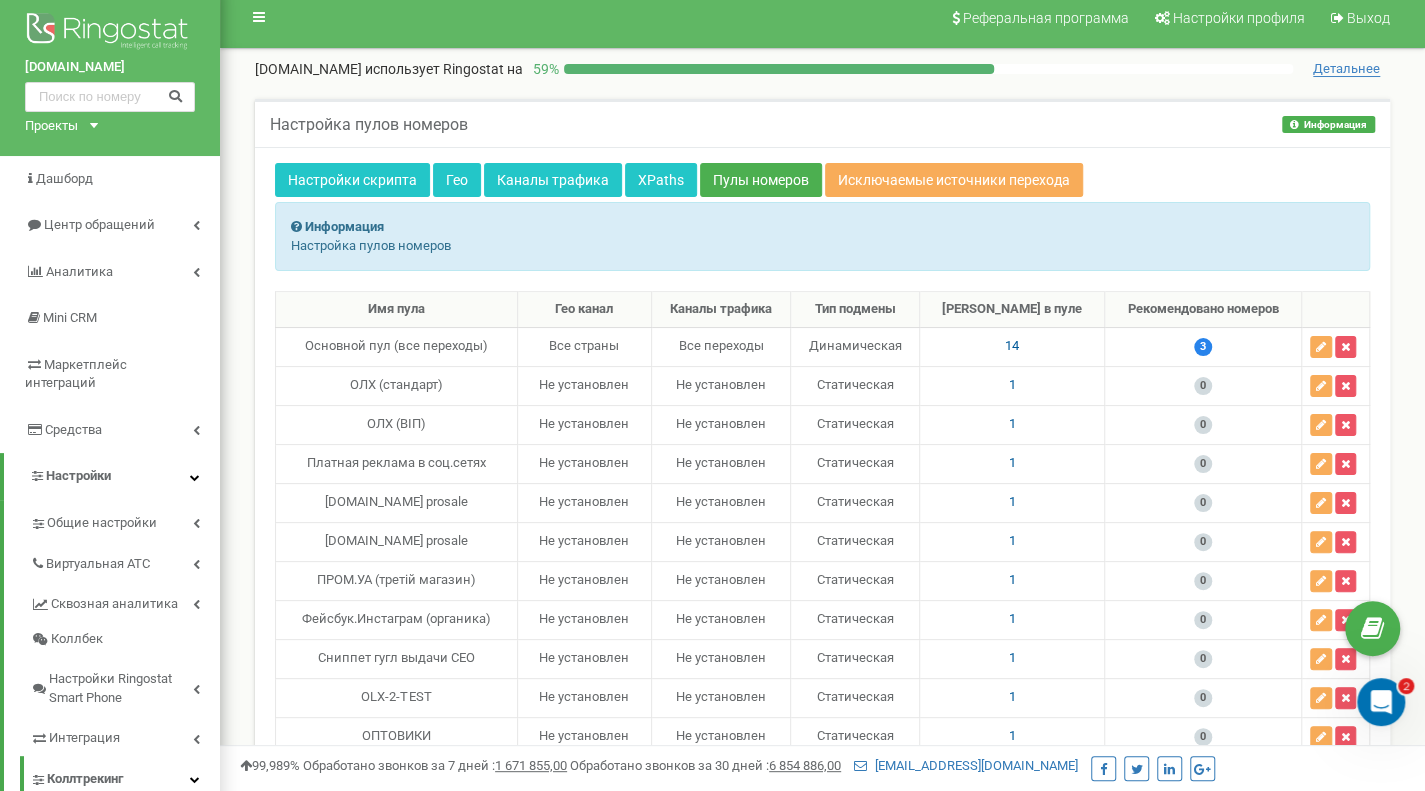 click on "14" at bounding box center (1012, 345) 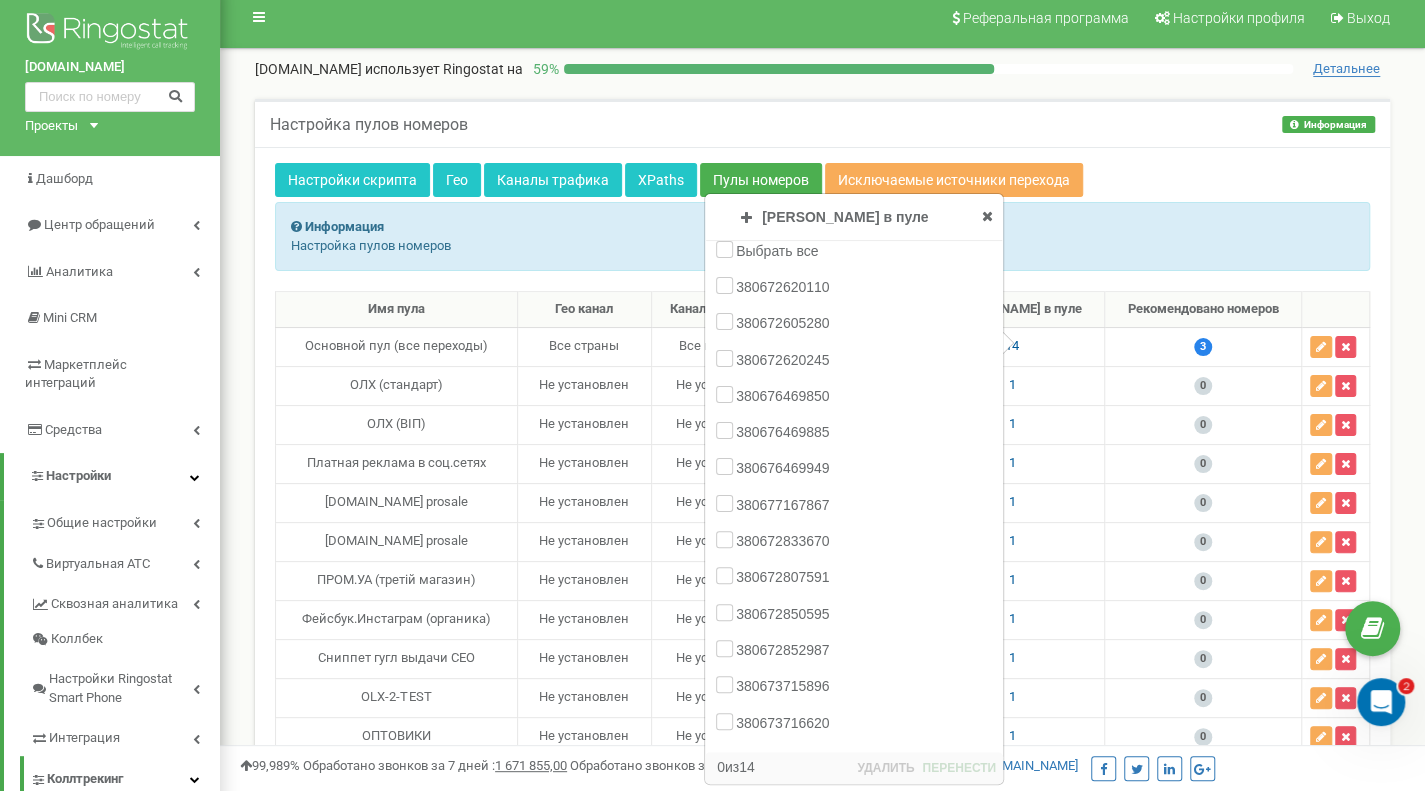 scroll, scrollTop: 0, scrollLeft: 0, axis: both 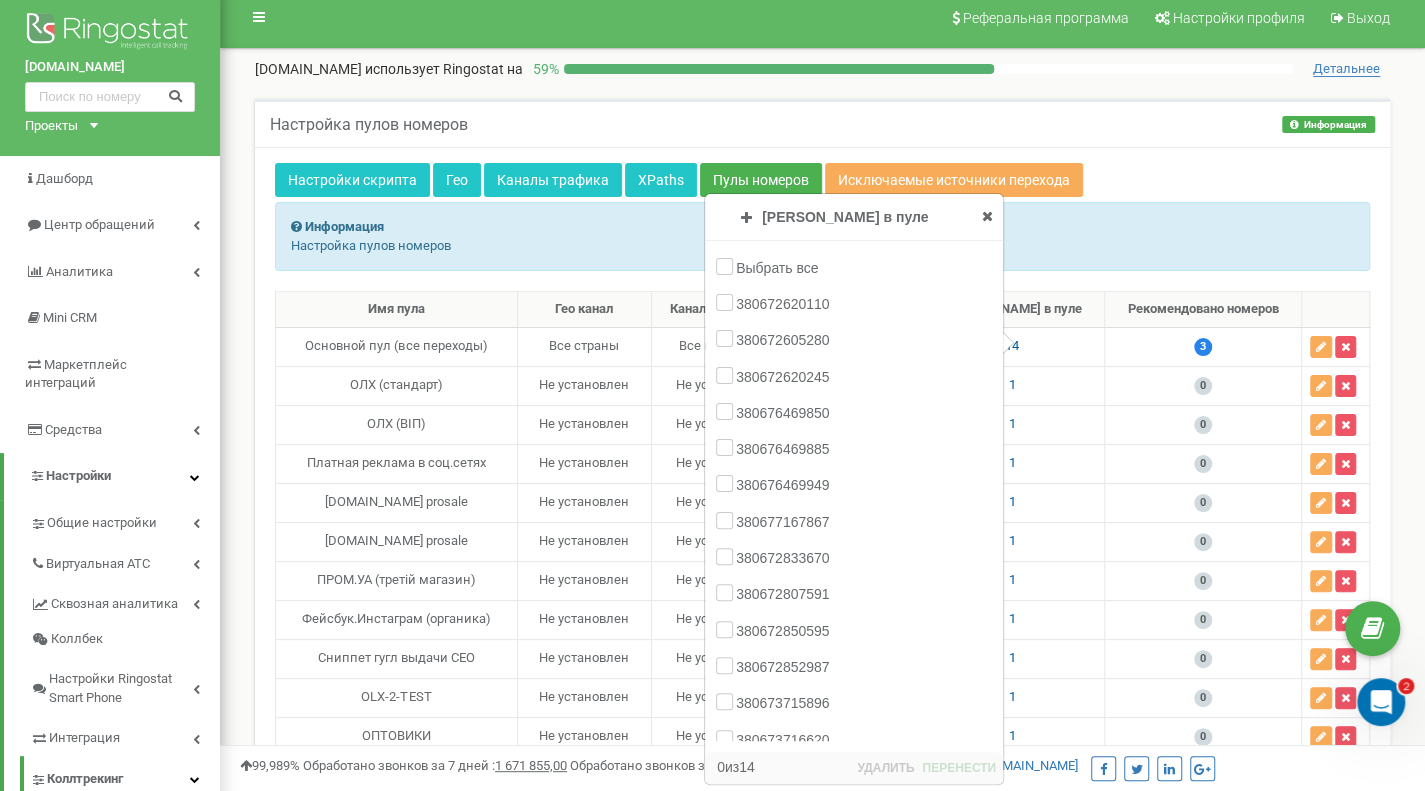 click on "Настройка пулов номеров
Информация
Информация
Настройка пулов номеров" at bounding box center [822, 123] 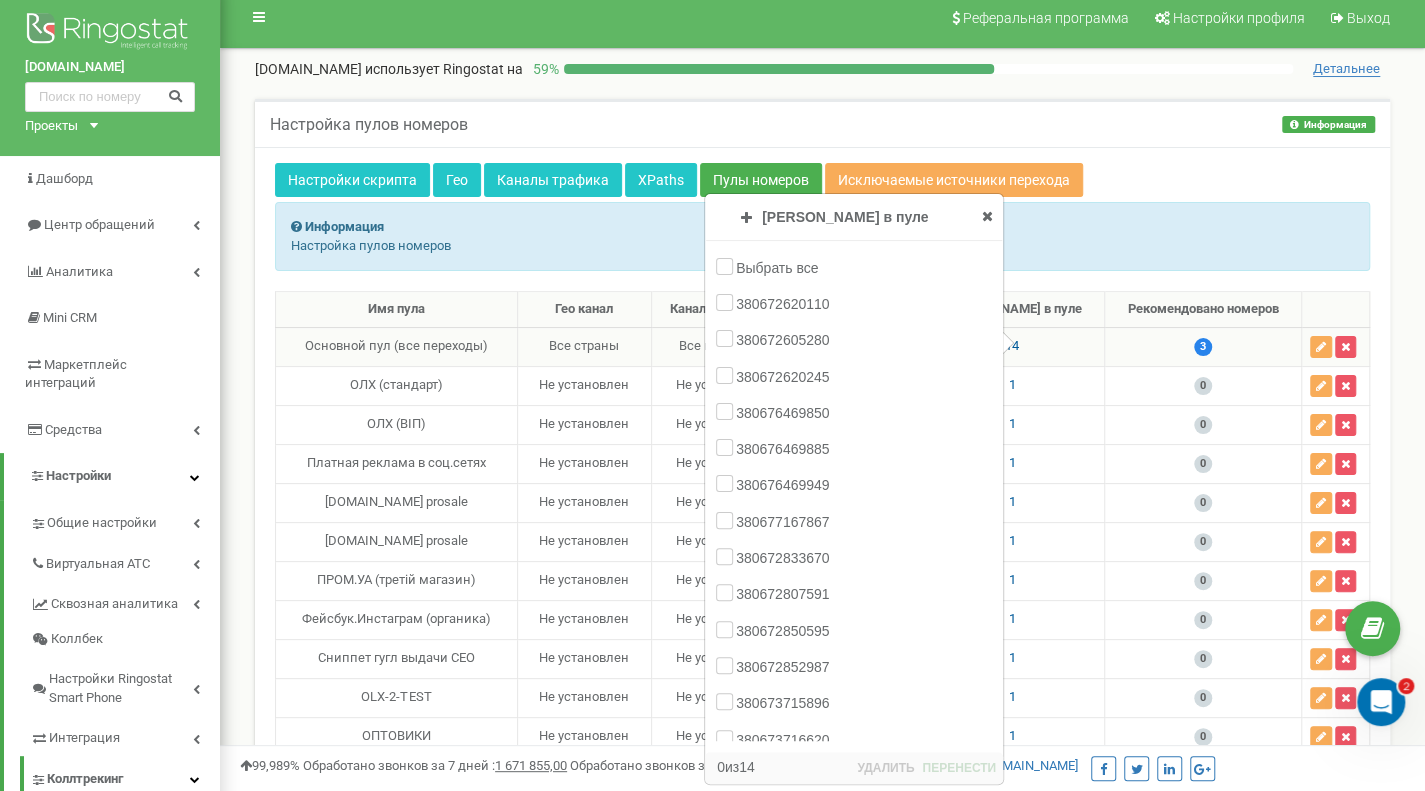 click at bounding box center (987, 216) 